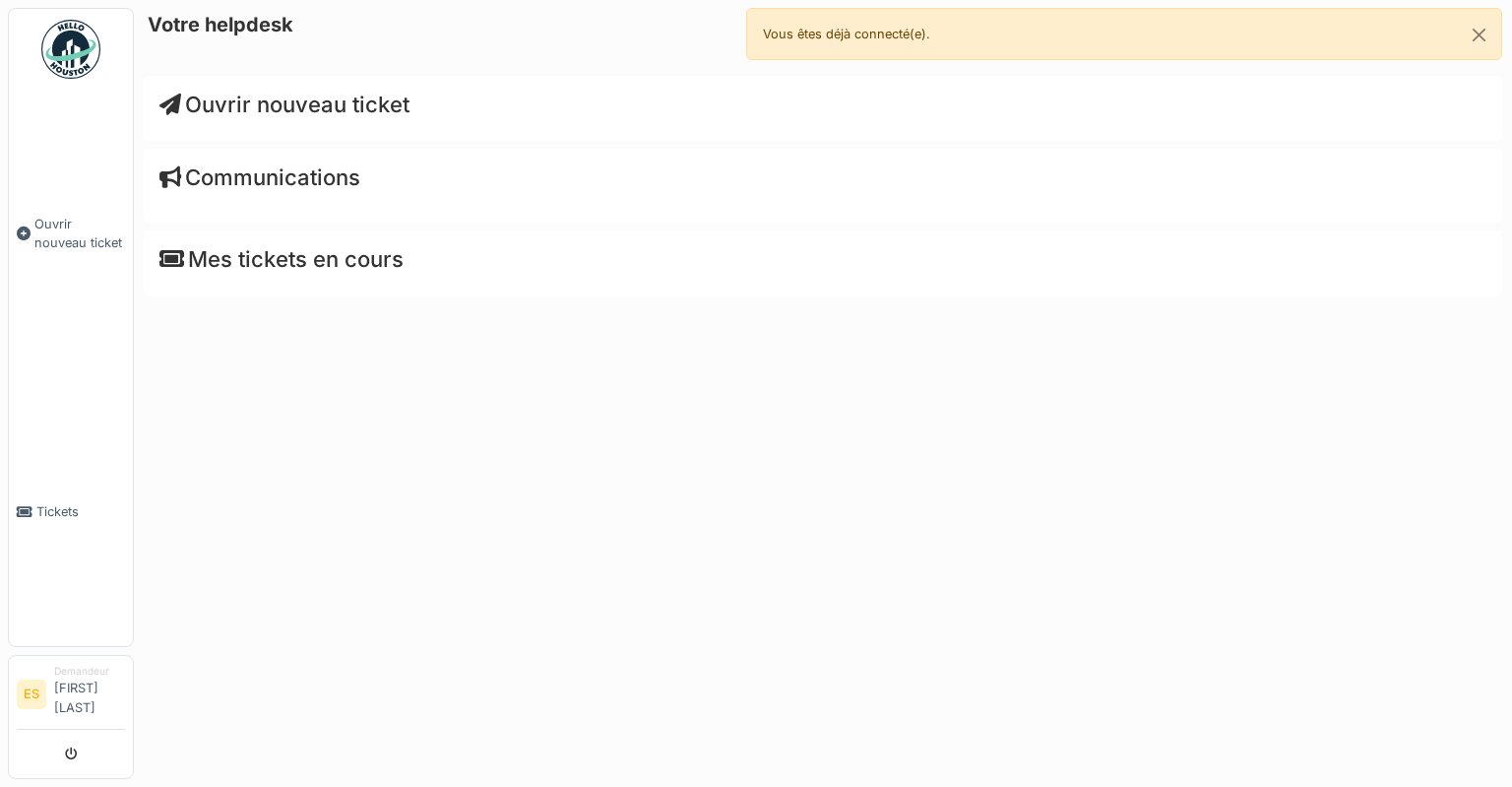 scroll, scrollTop: 0, scrollLeft: 0, axis: both 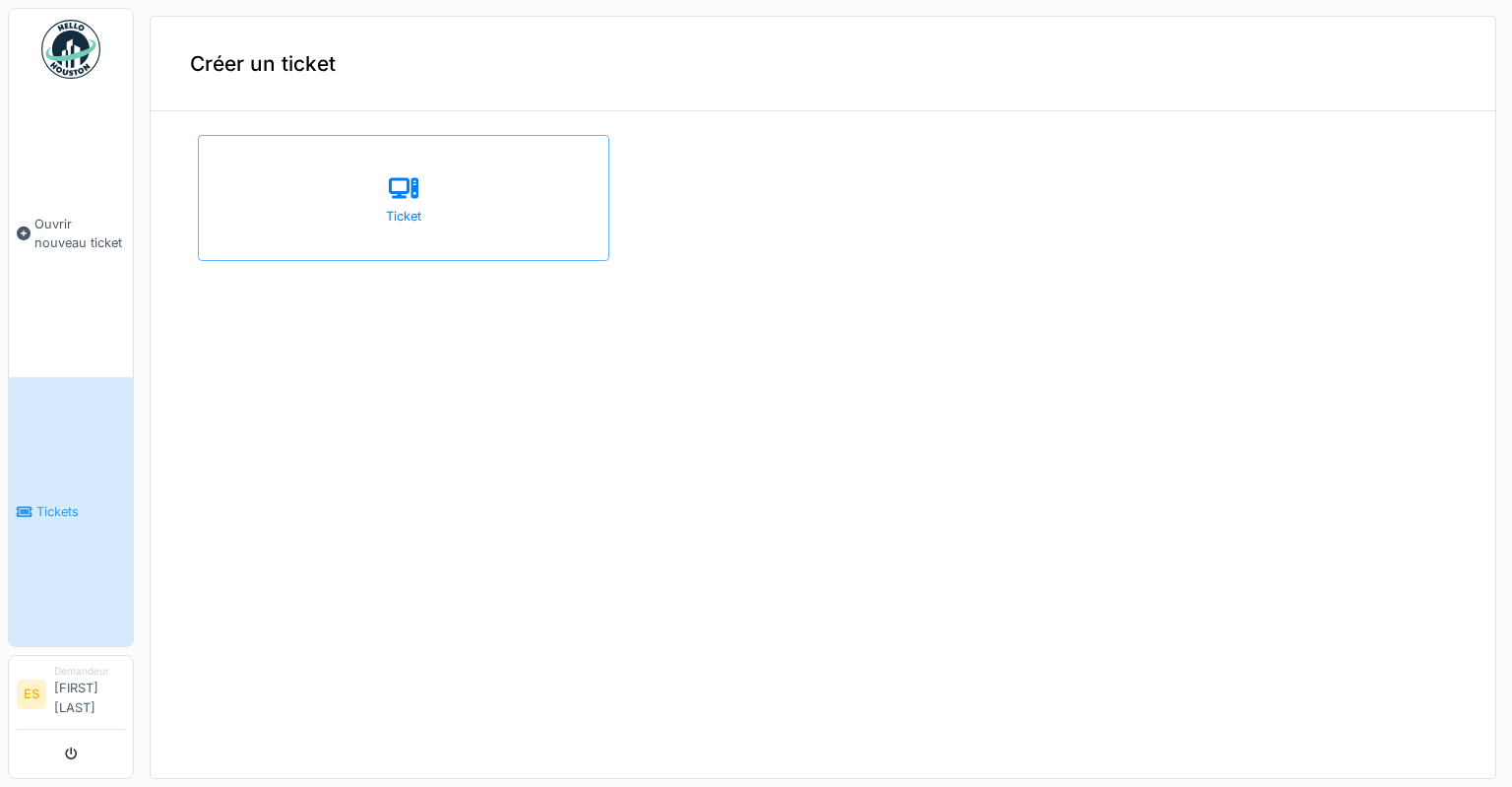 click on "Créer un ticket" at bounding box center [823, 64] 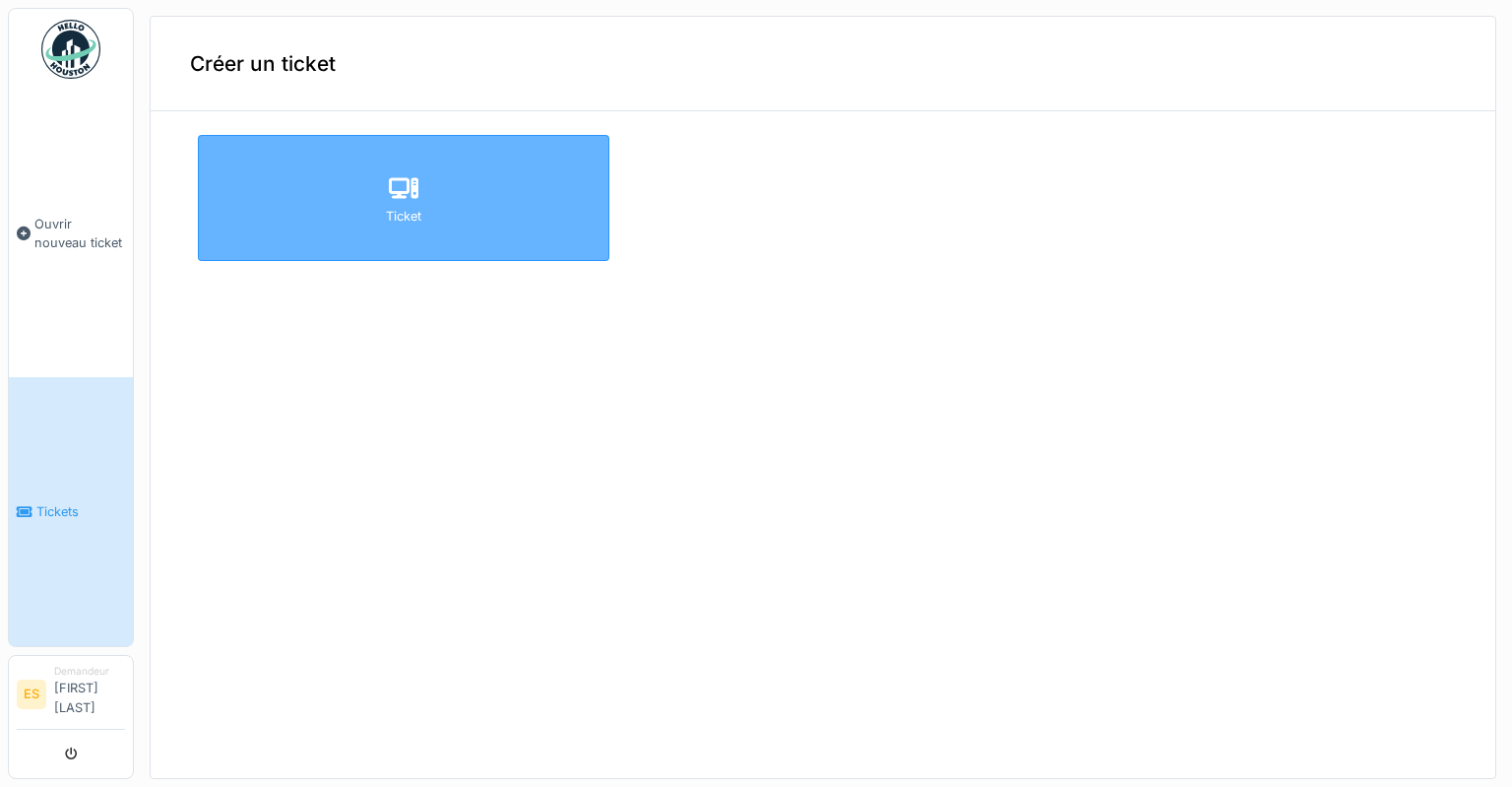 click on "Ticket" at bounding box center (404, 198) 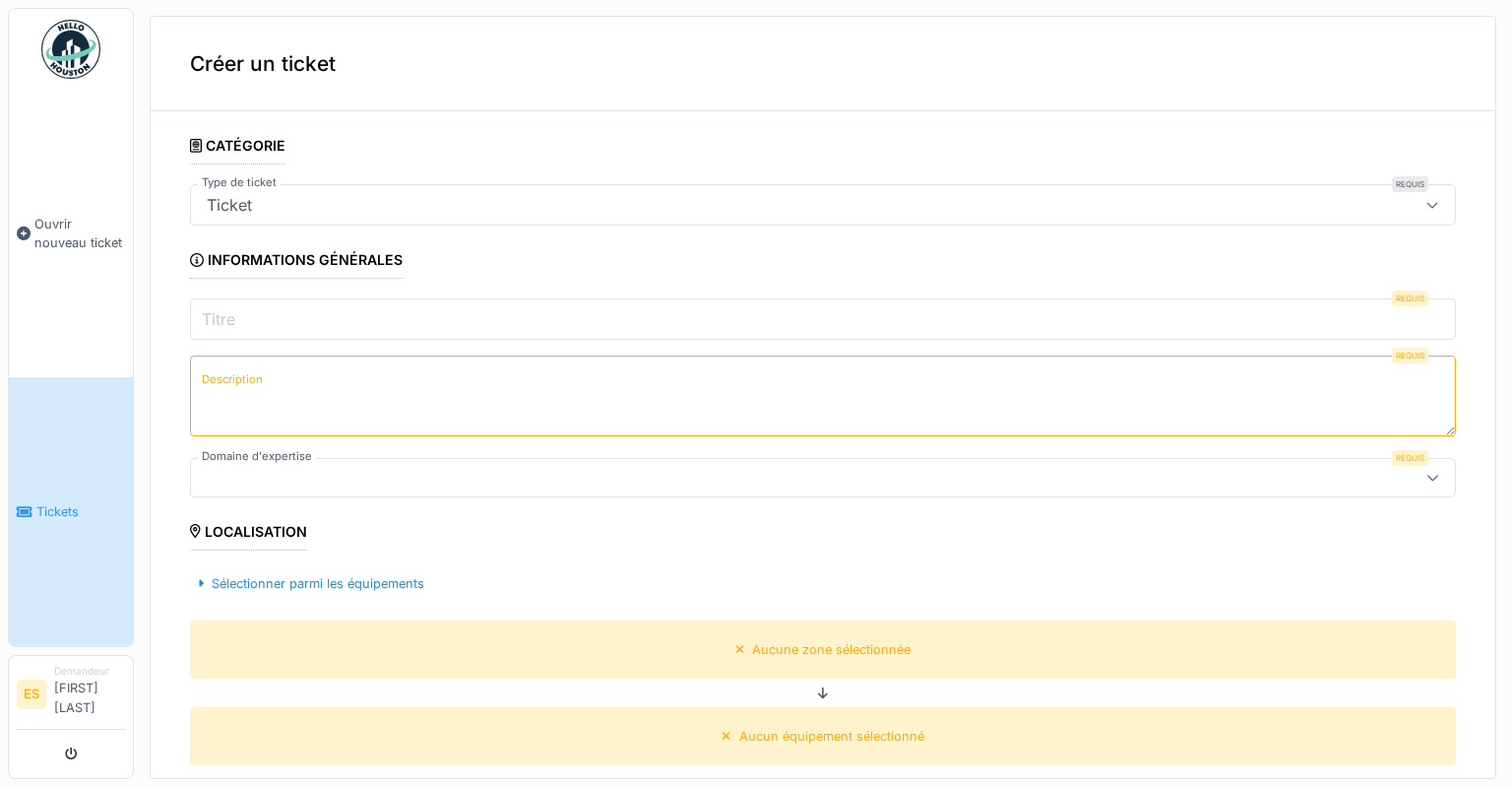 click on "Ticket" at bounding box center [760, 205] 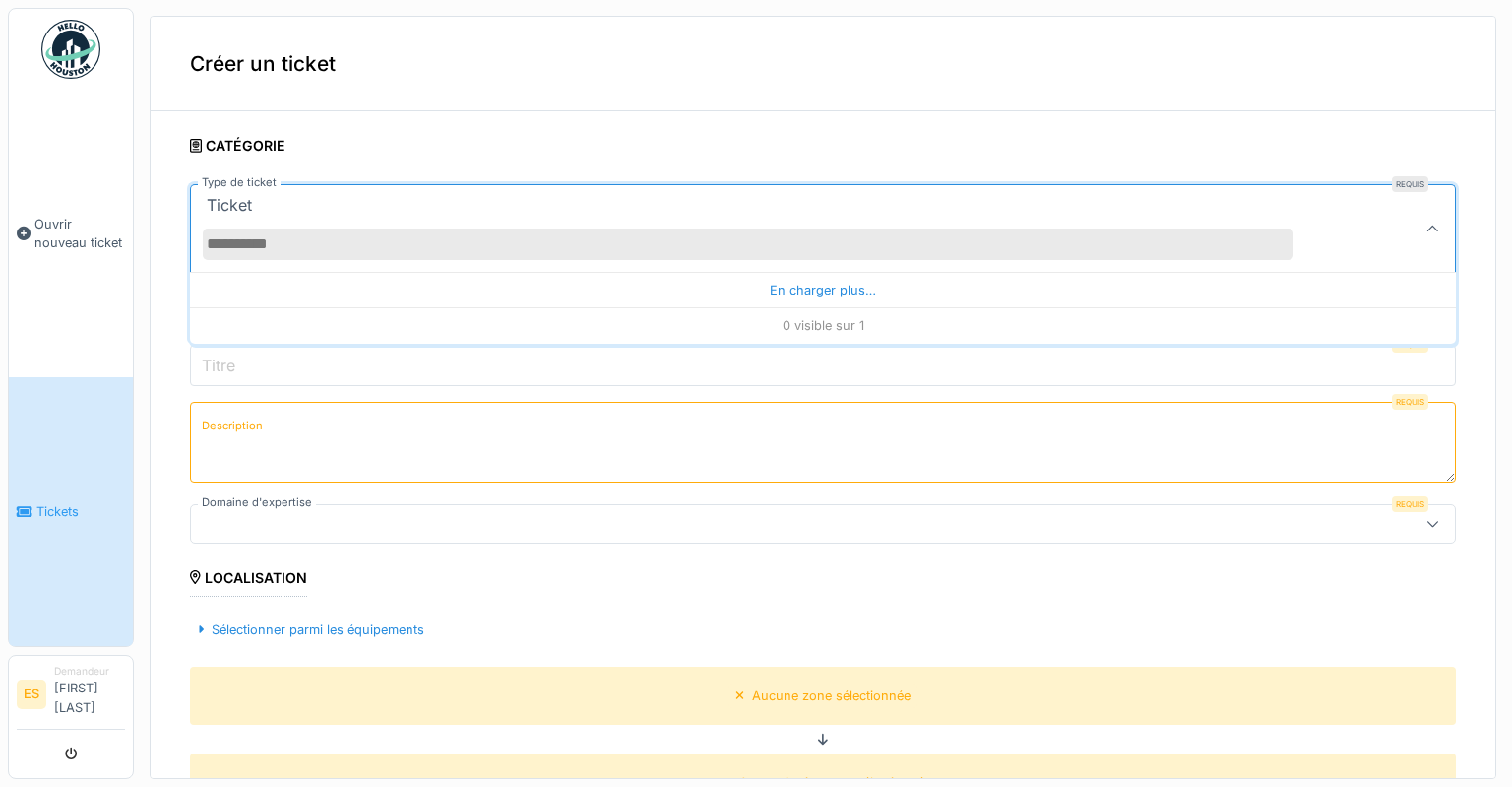 click on "**********" at bounding box center (823, 691) 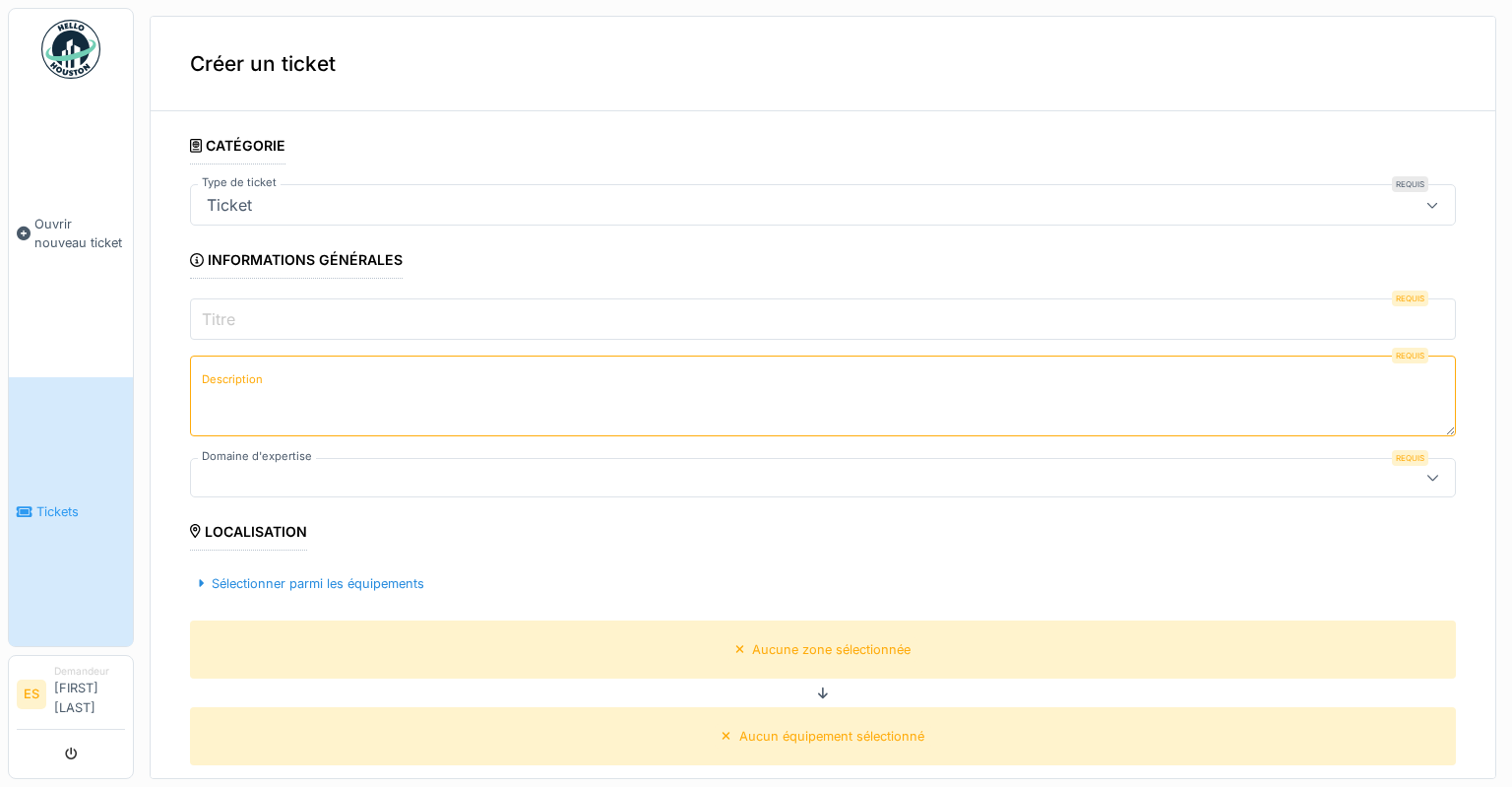 click on "Titre" at bounding box center (823, 319) 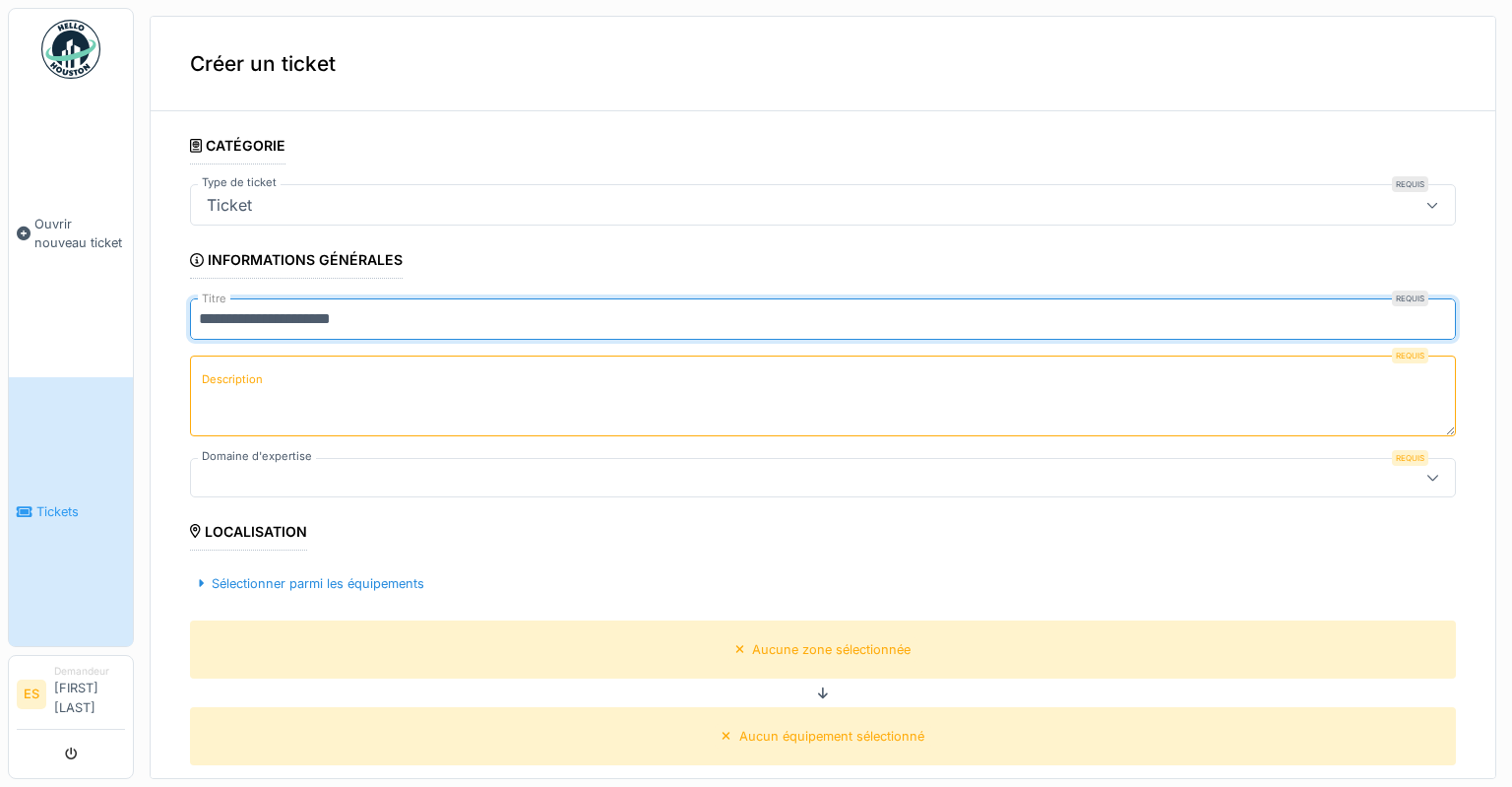 type on "**********" 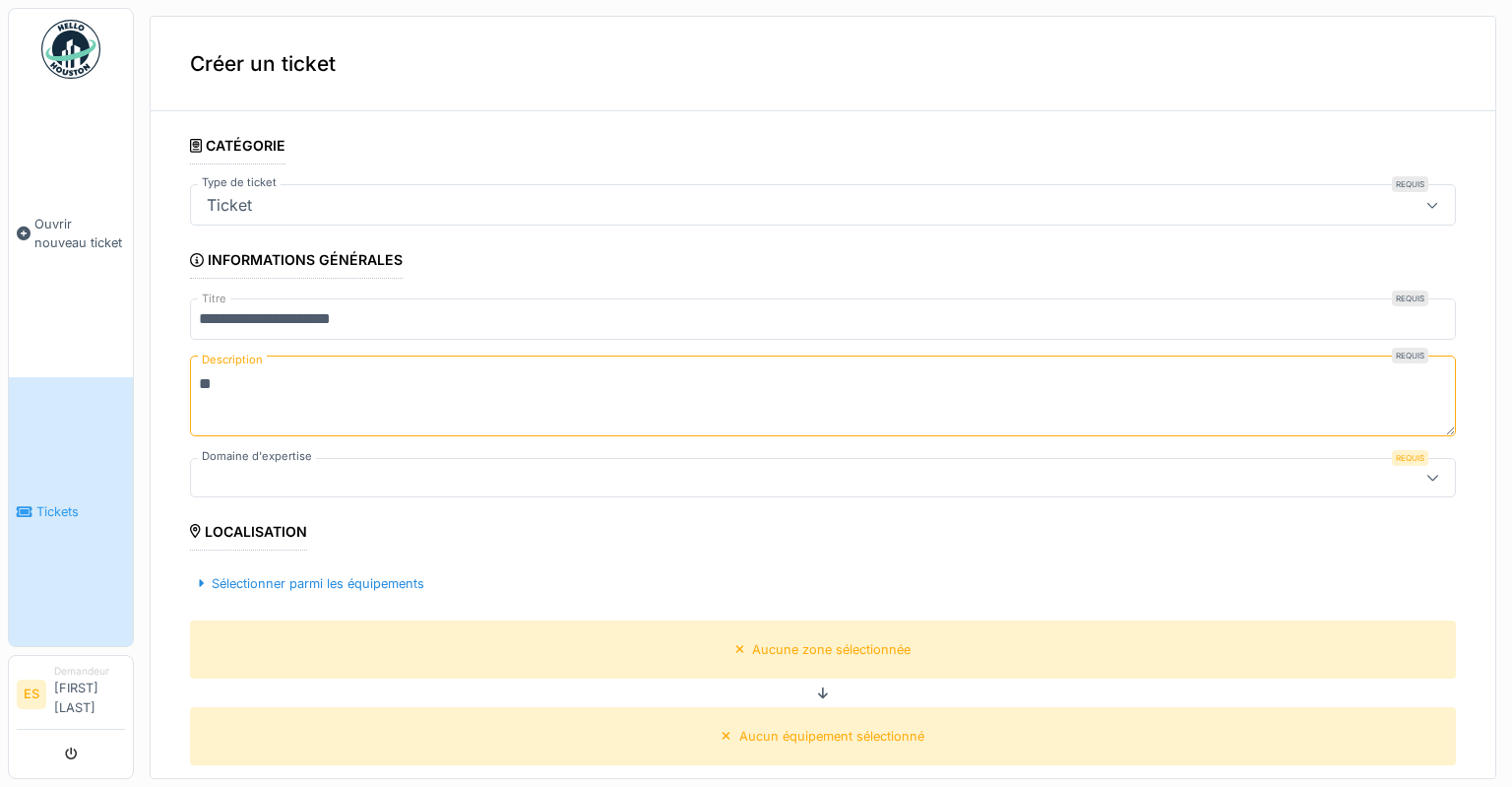type on "*" 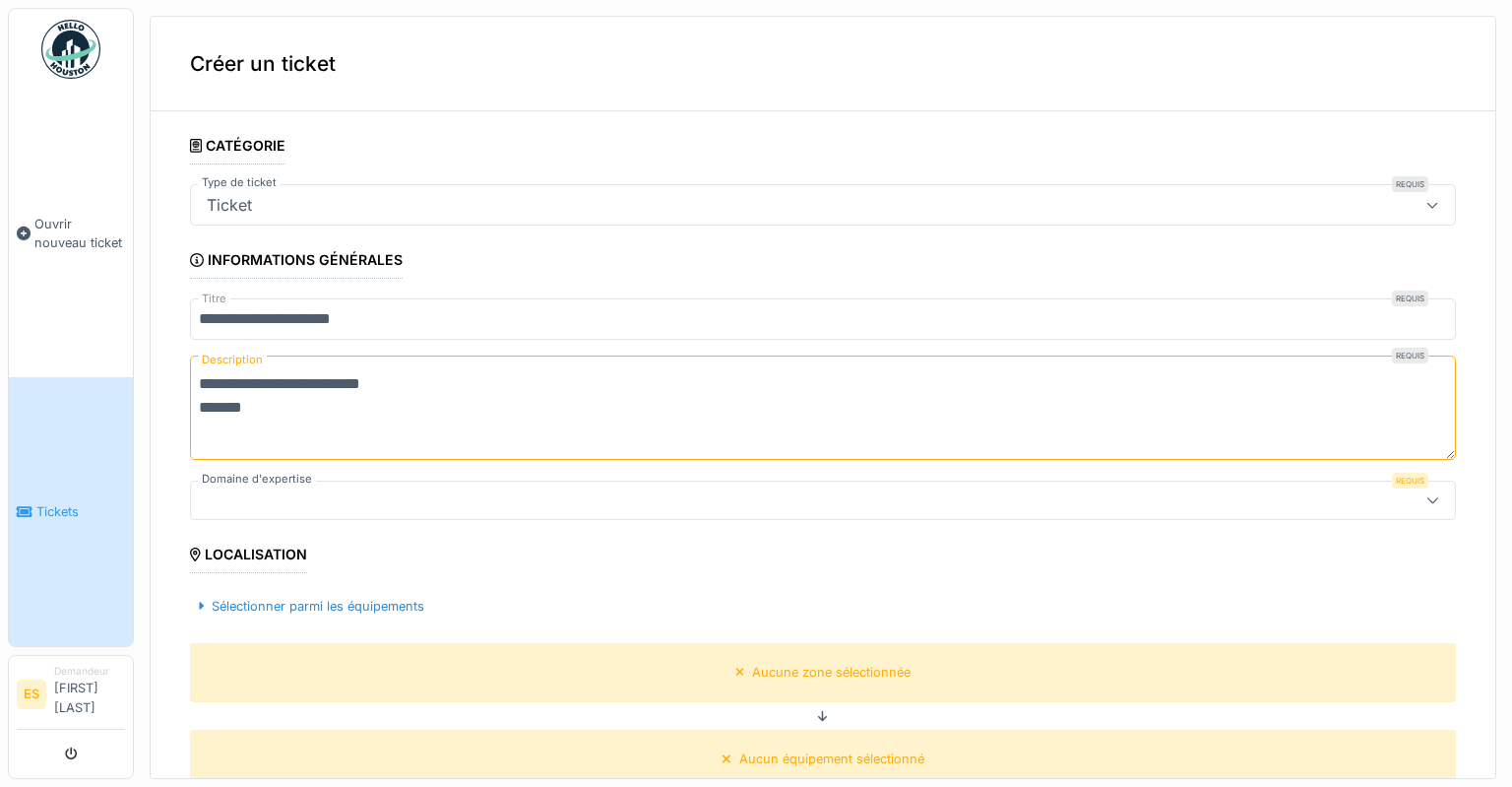 scroll, scrollTop: 0, scrollLeft: 0, axis: both 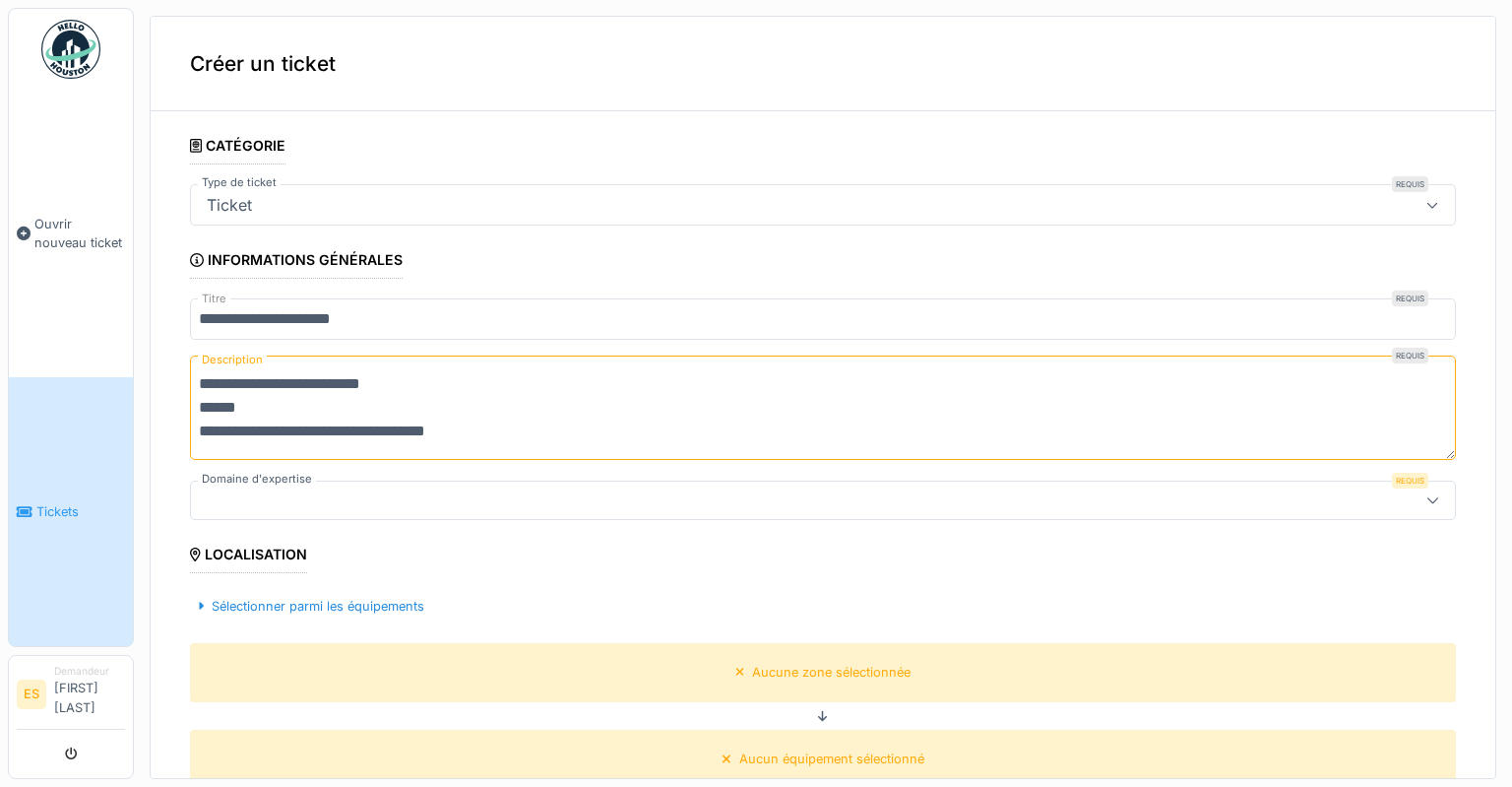 click on "**********" at bounding box center [823, 408] 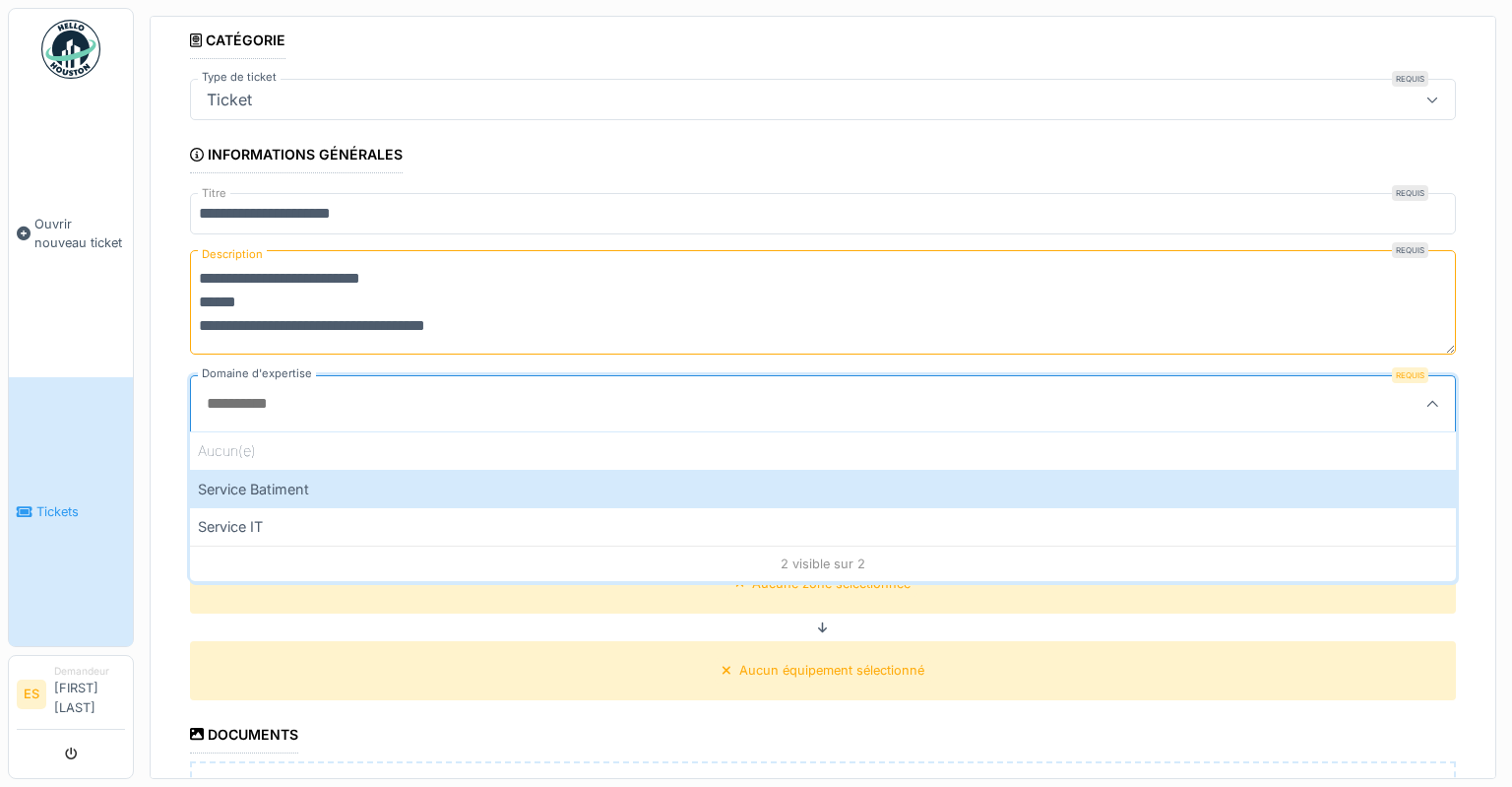 scroll, scrollTop: 106, scrollLeft: 0, axis: vertical 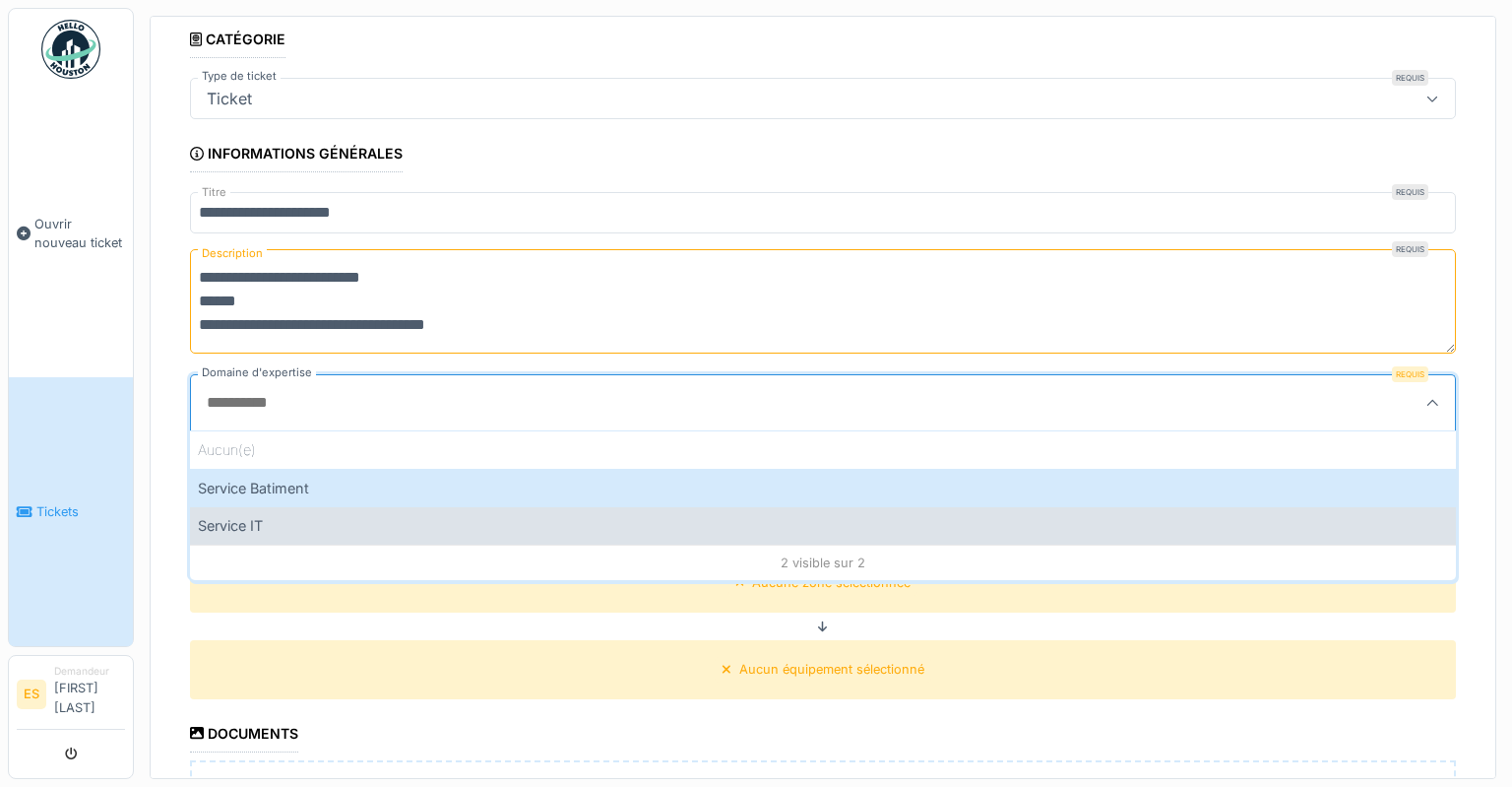 click on "Service IT" at bounding box center (823, 525) 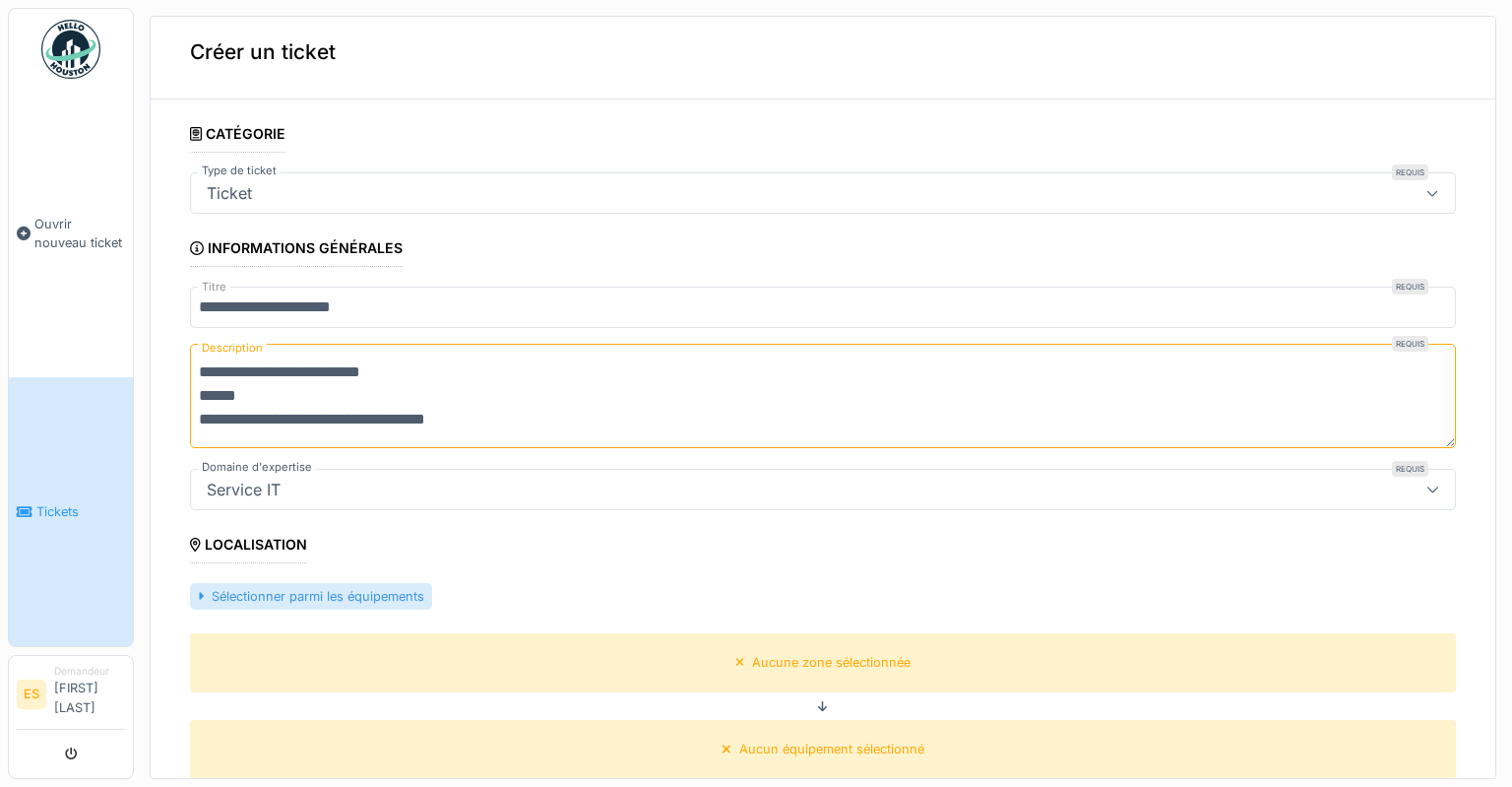 scroll, scrollTop: 0, scrollLeft: 0, axis: both 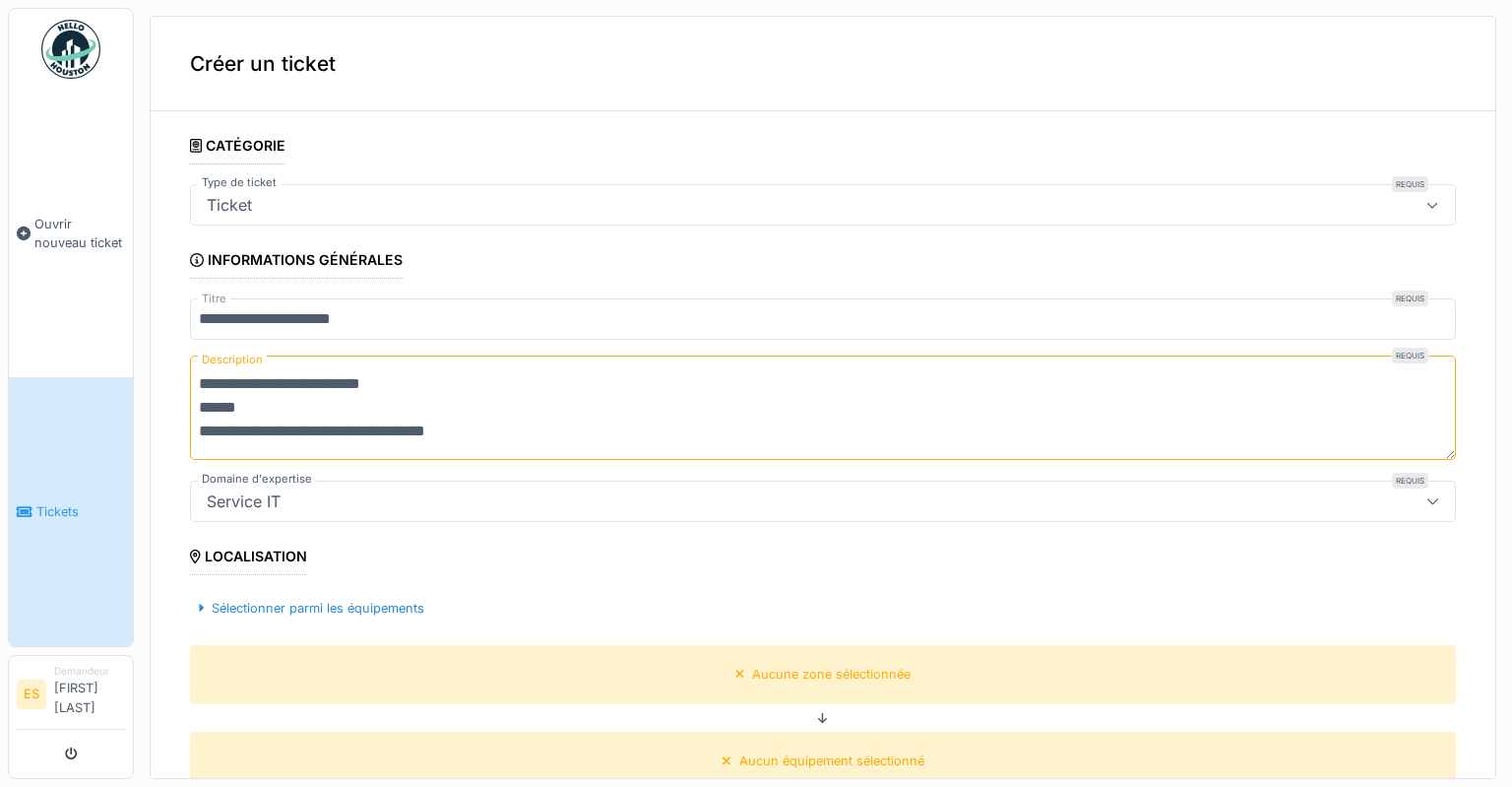 click on "**********" at bounding box center (823, 408) 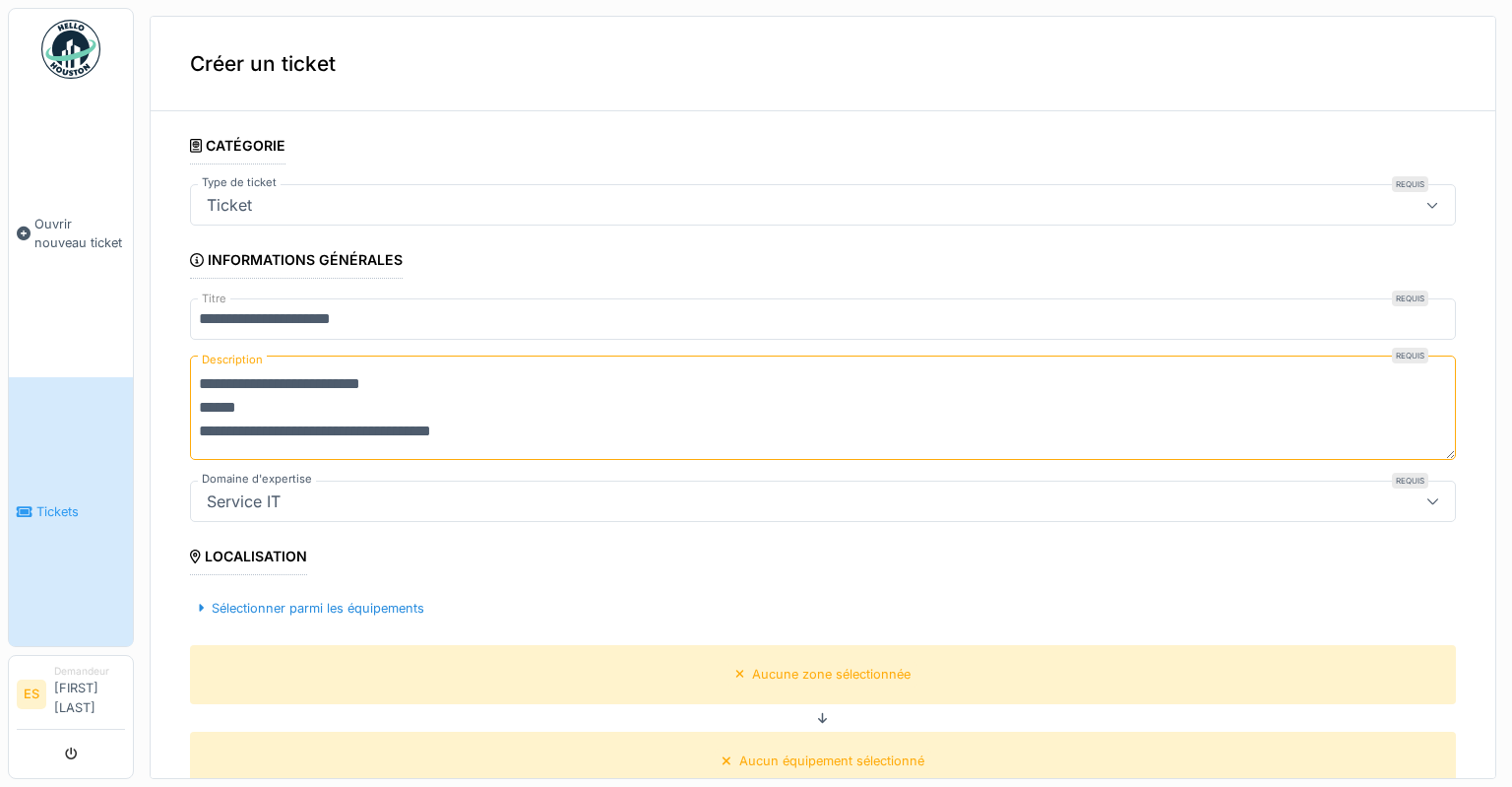 scroll, scrollTop: 0, scrollLeft: 0, axis: both 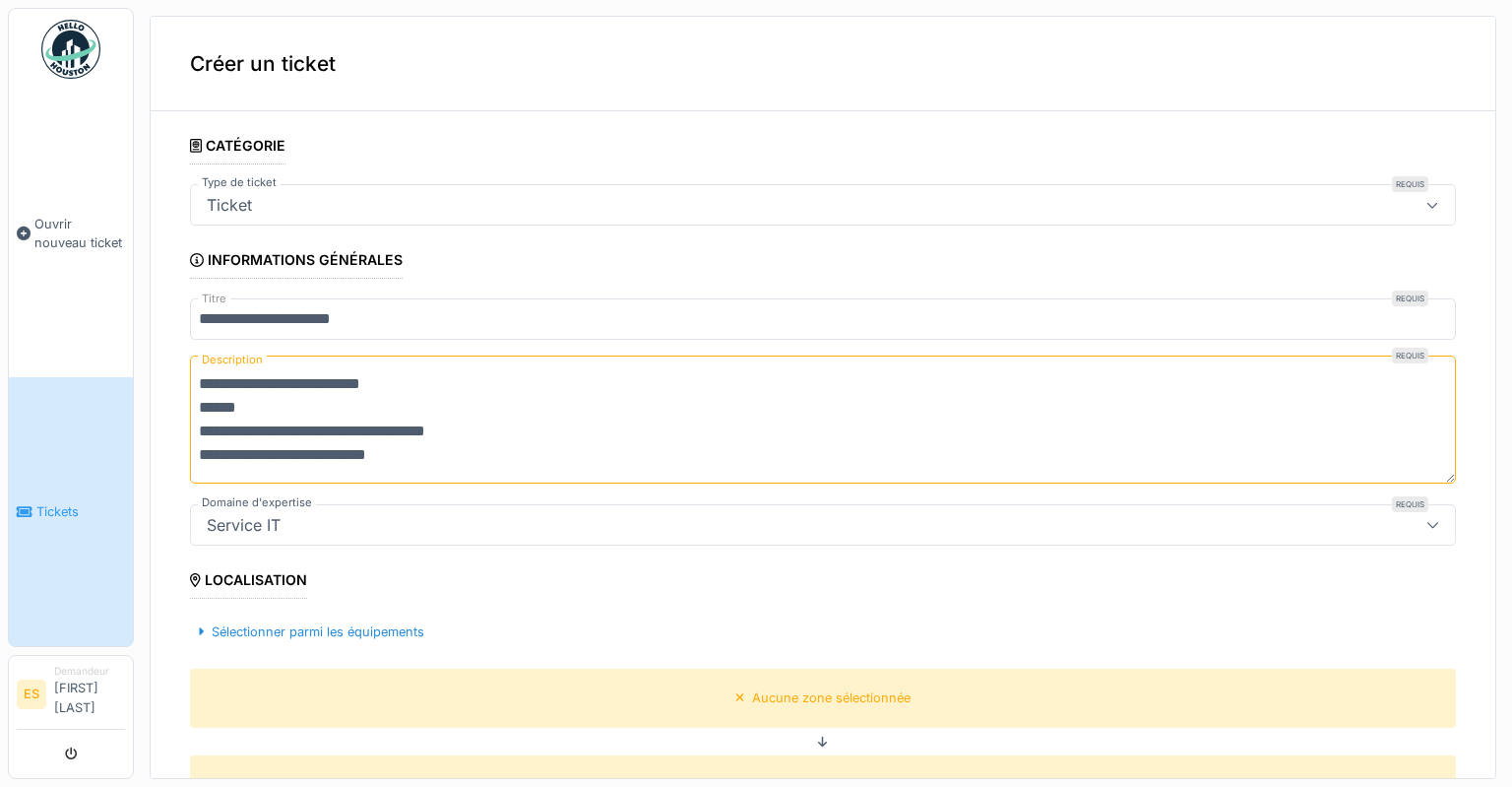 type on "**********" 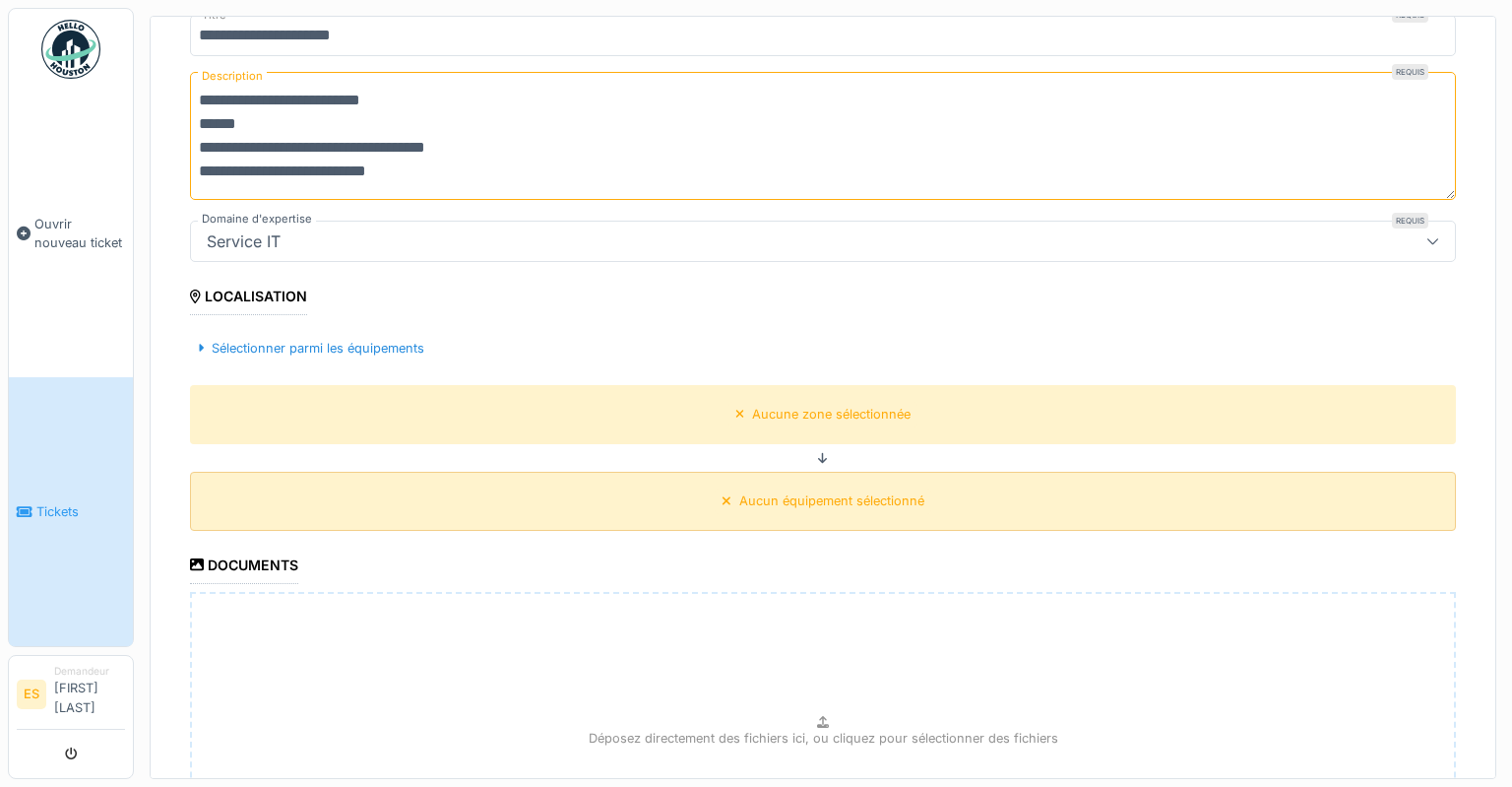 scroll, scrollTop: 513, scrollLeft: 0, axis: vertical 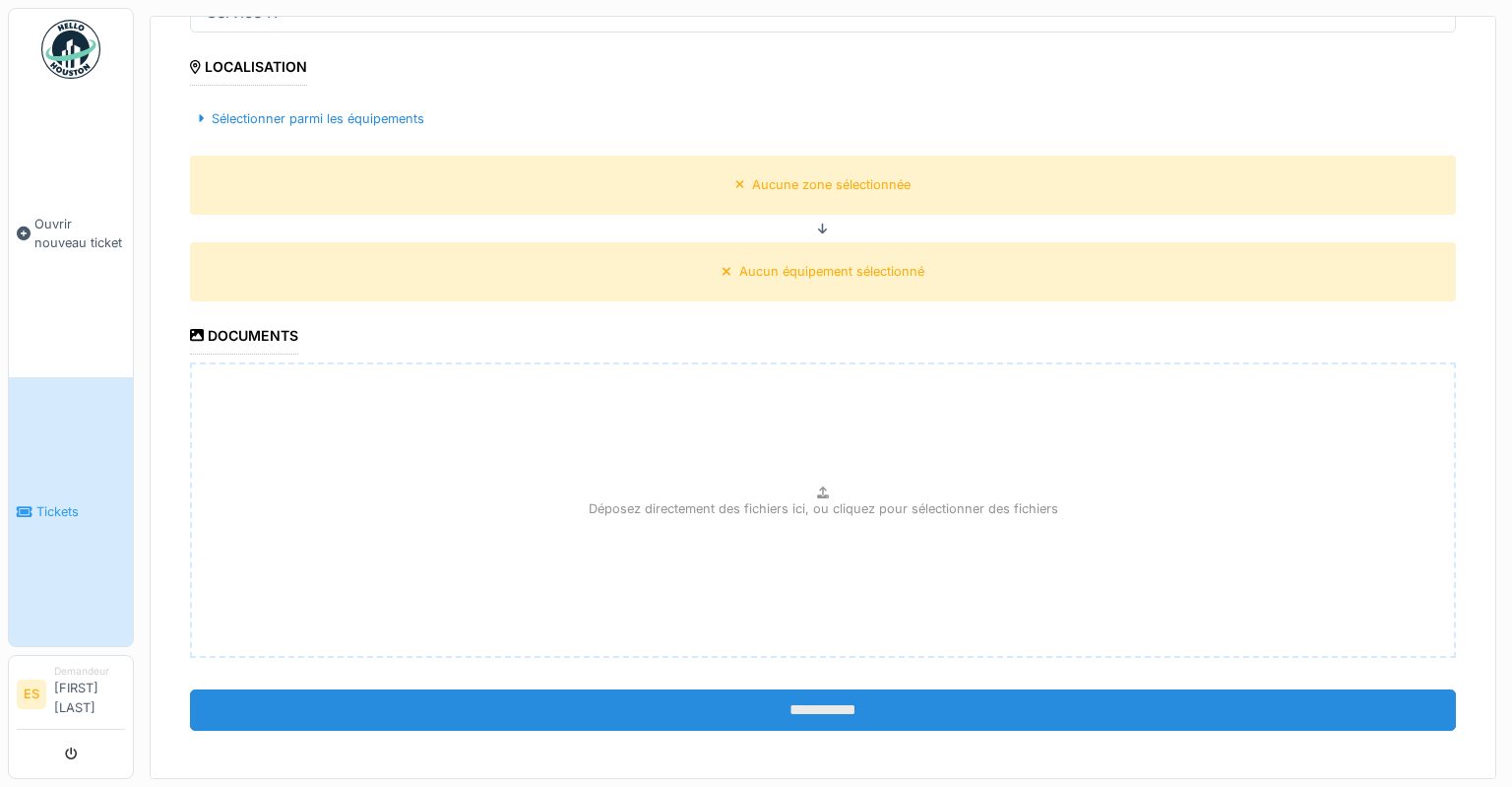 click on "**********" at bounding box center (823, 710) 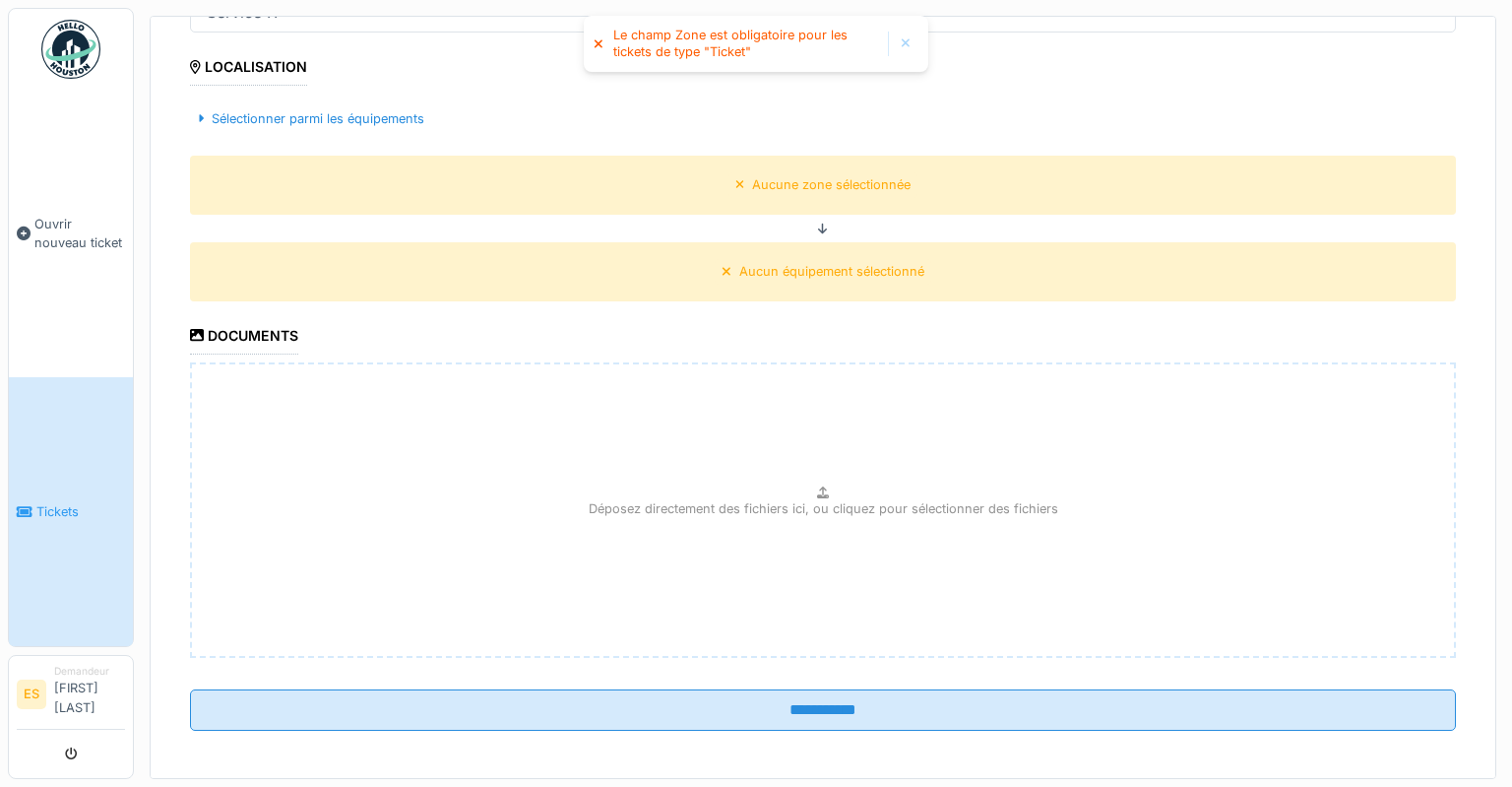 scroll, scrollTop: 419, scrollLeft: 0, axis: vertical 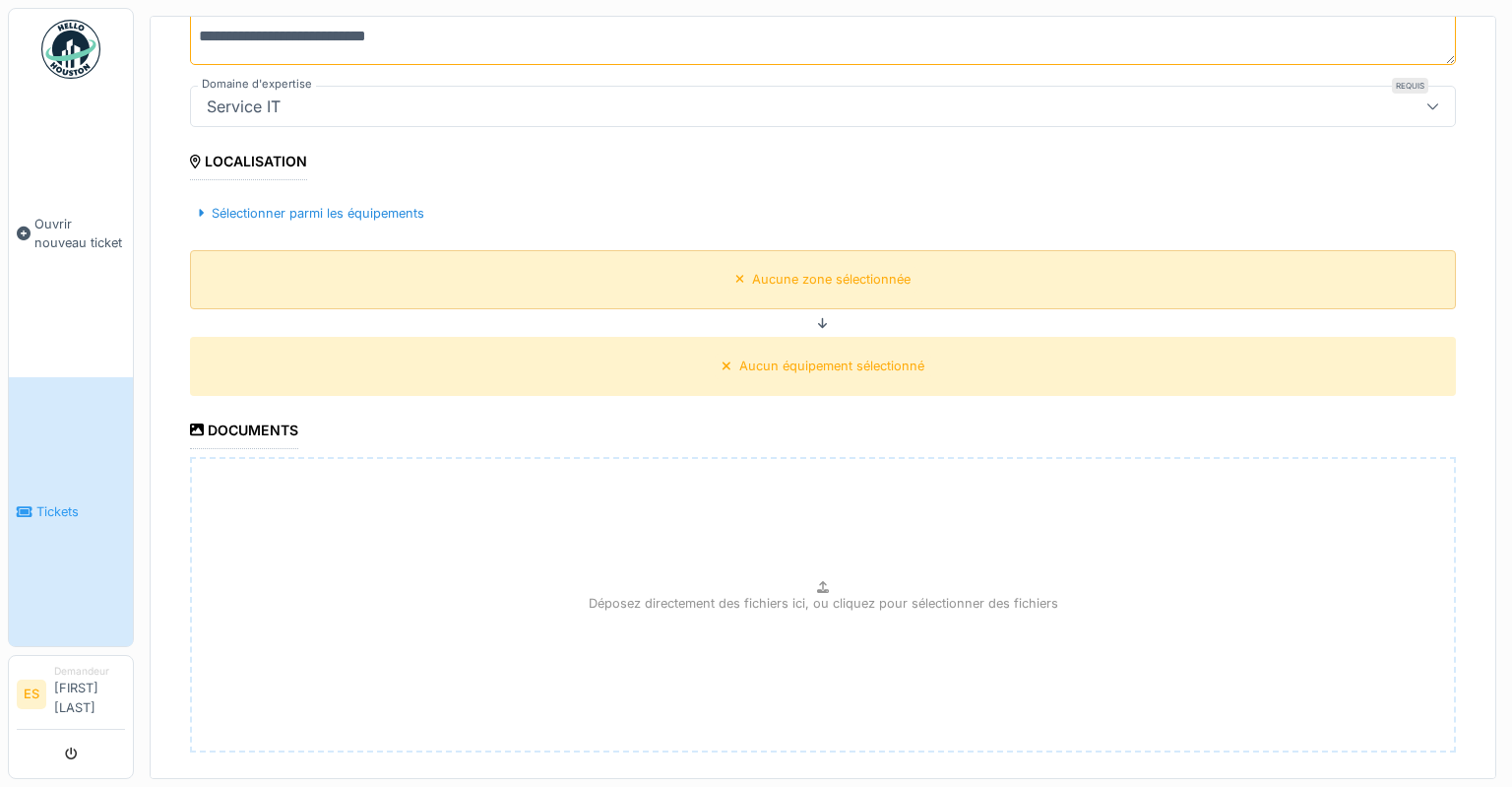 click on "Aucune zone sélectionnée" at bounding box center [823, 279] 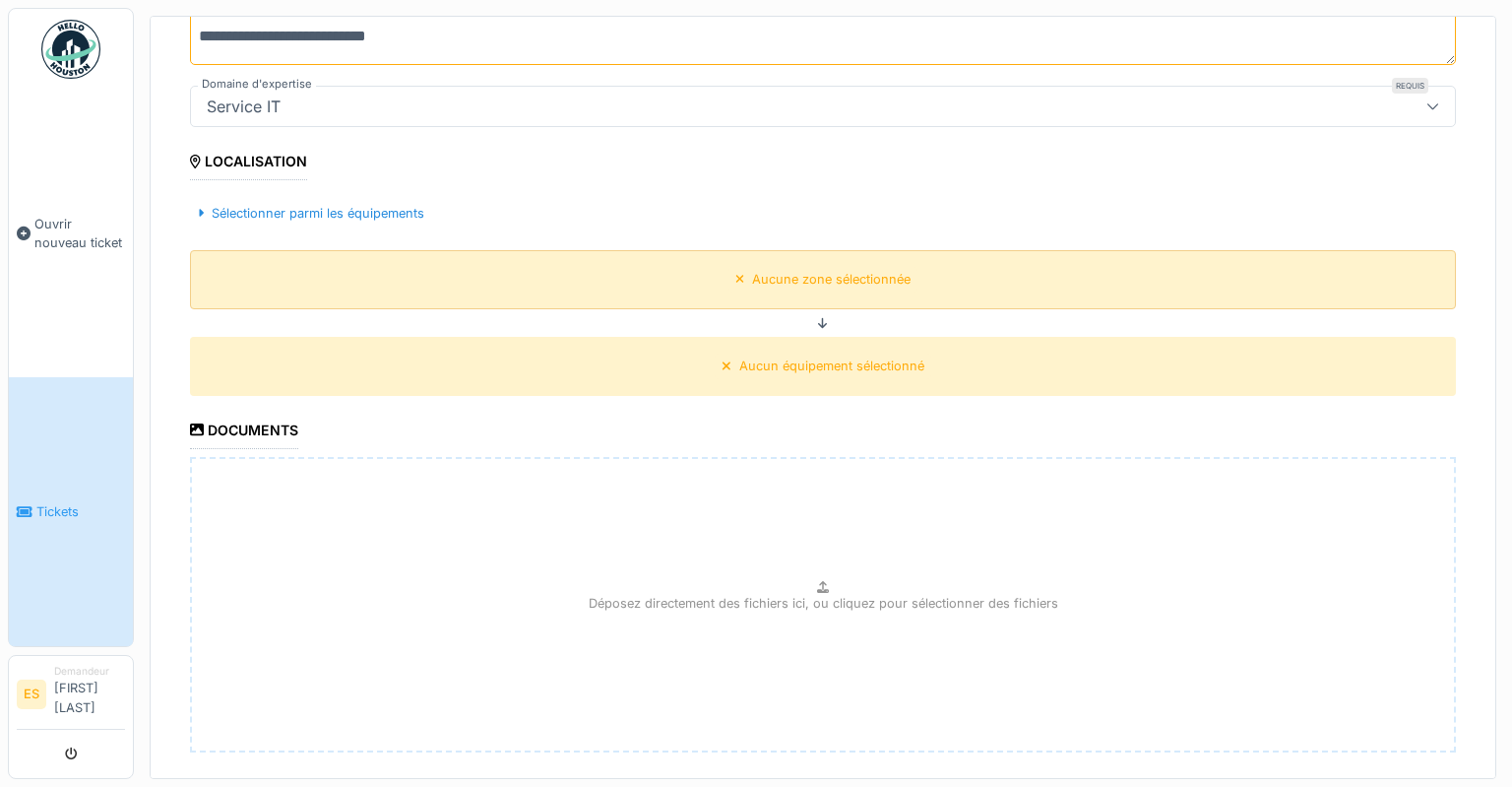 click on "Aucune zone sélectionnée" at bounding box center (831, 279) 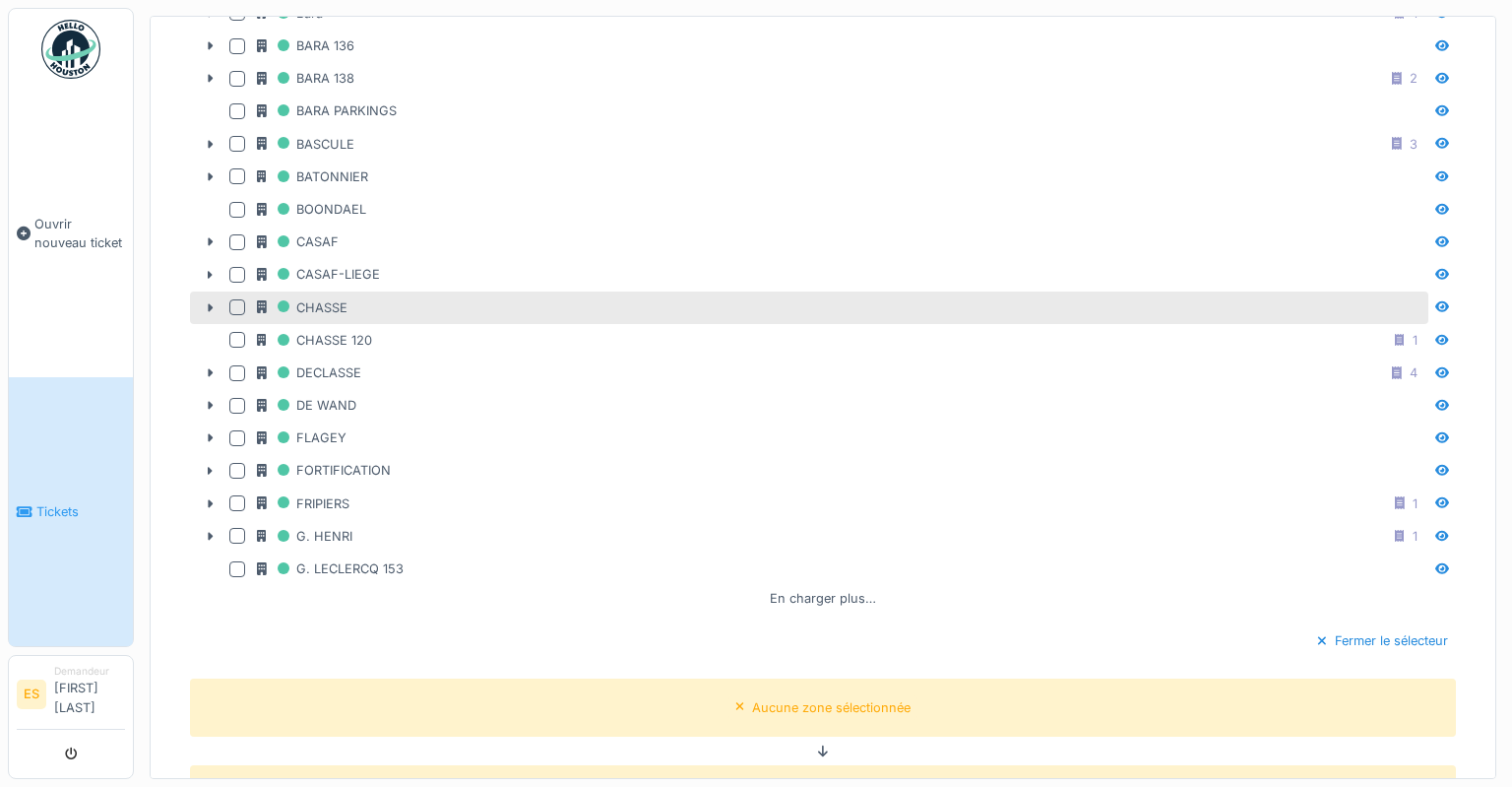scroll, scrollTop: 797, scrollLeft: 0, axis: vertical 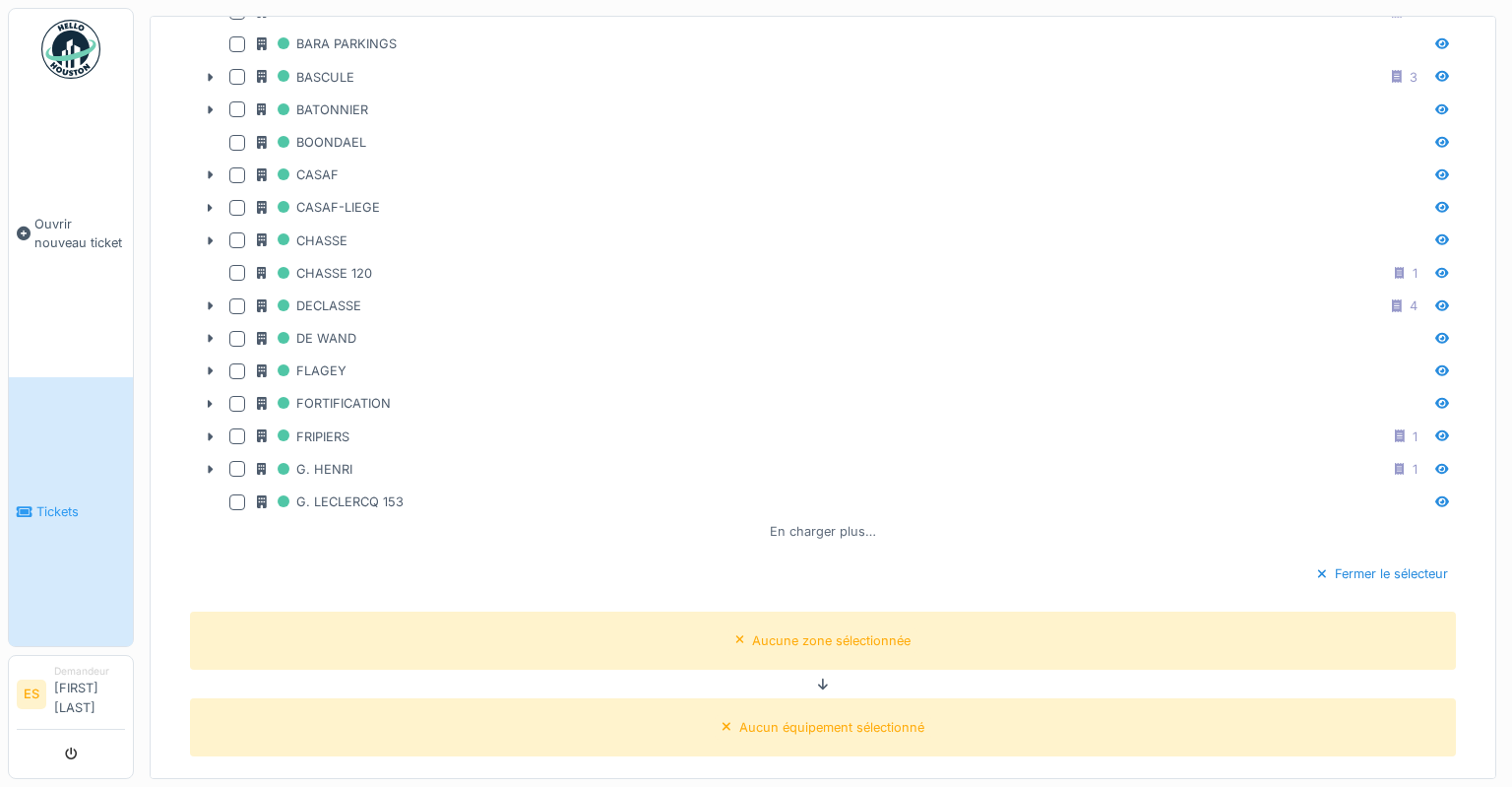 click on "En charger plus…" at bounding box center [823, 531] 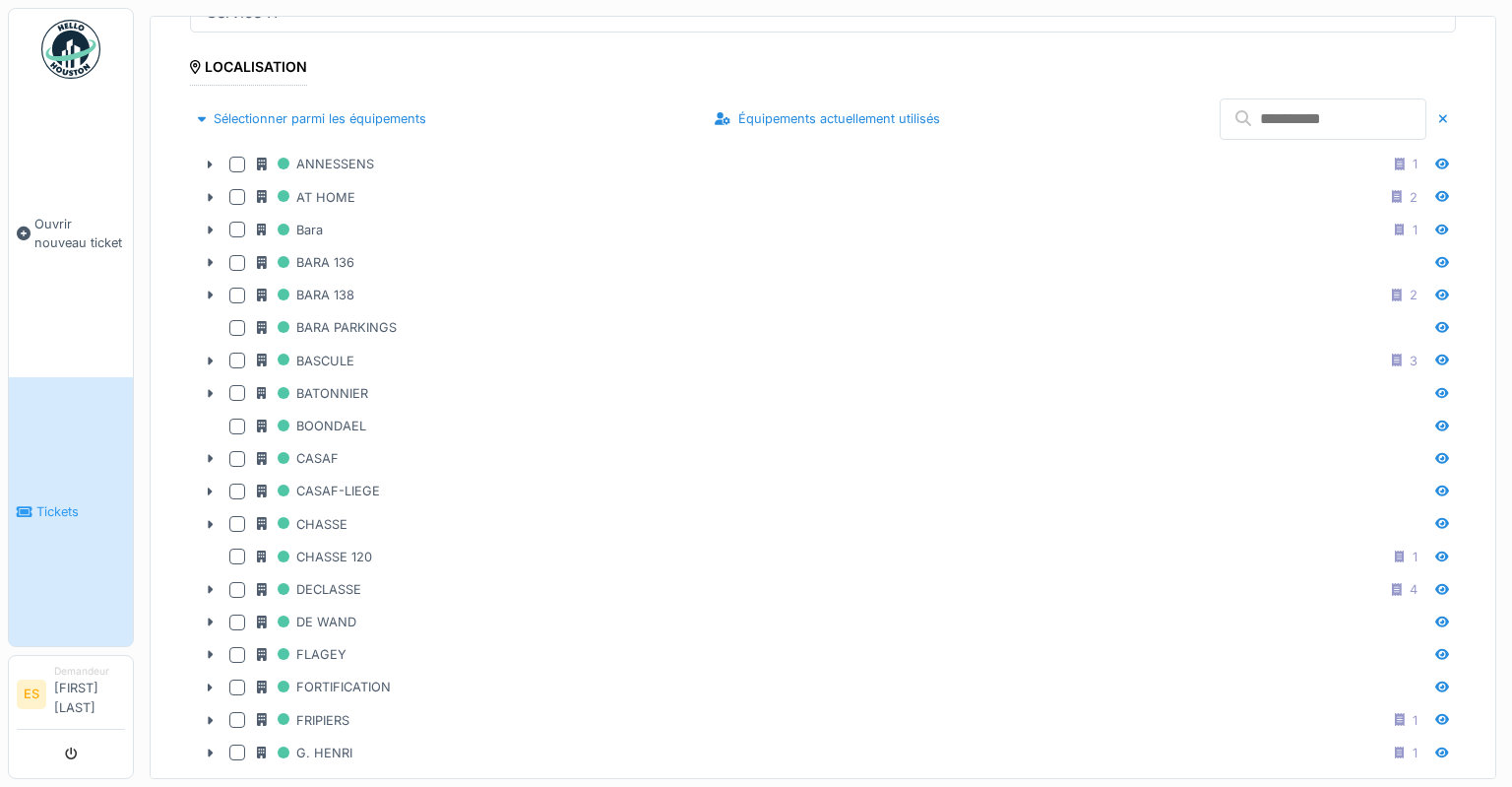 scroll, scrollTop: 135, scrollLeft: 0, axis: vertical 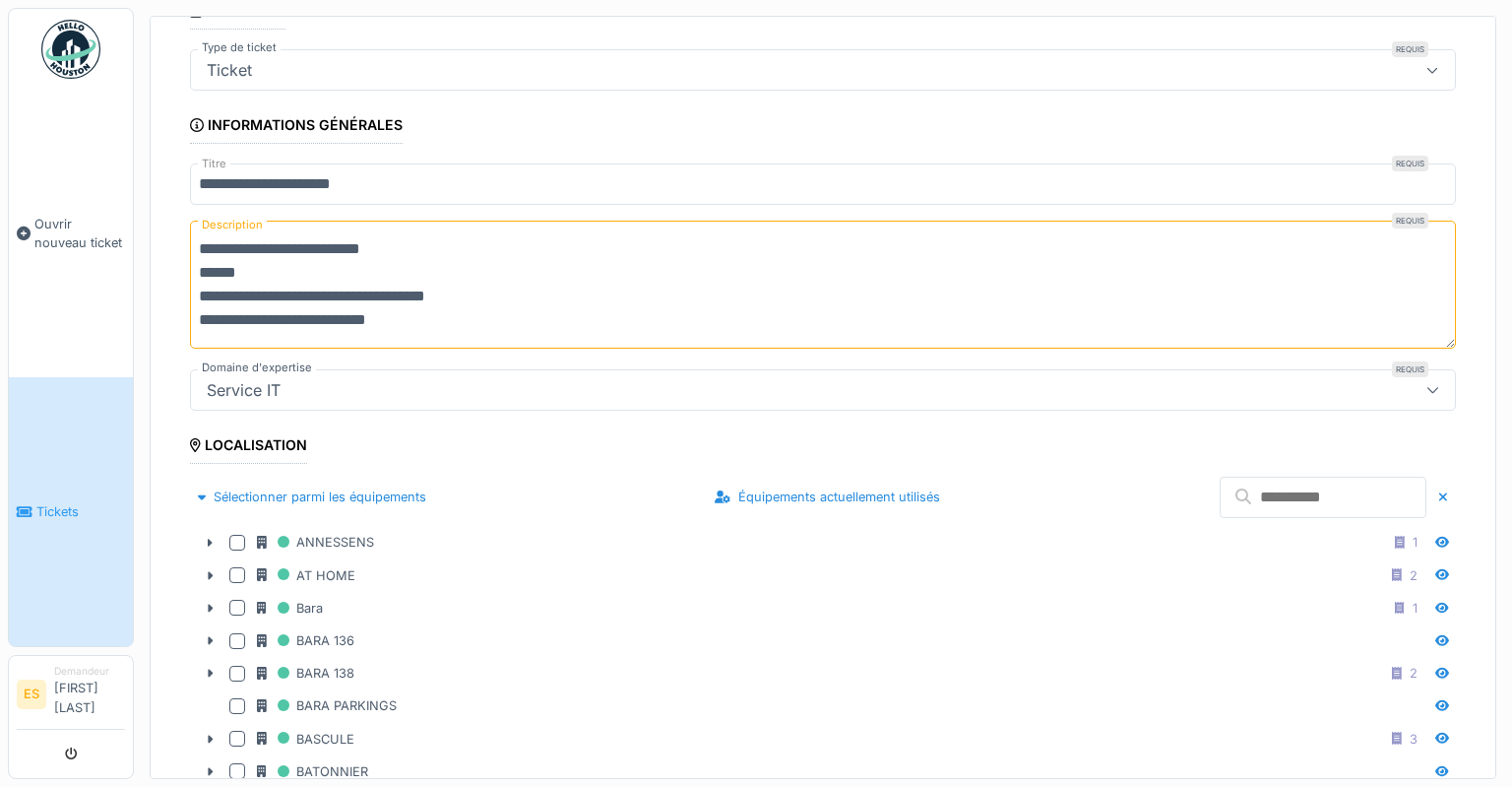 click at bounding box center (1323, 497) 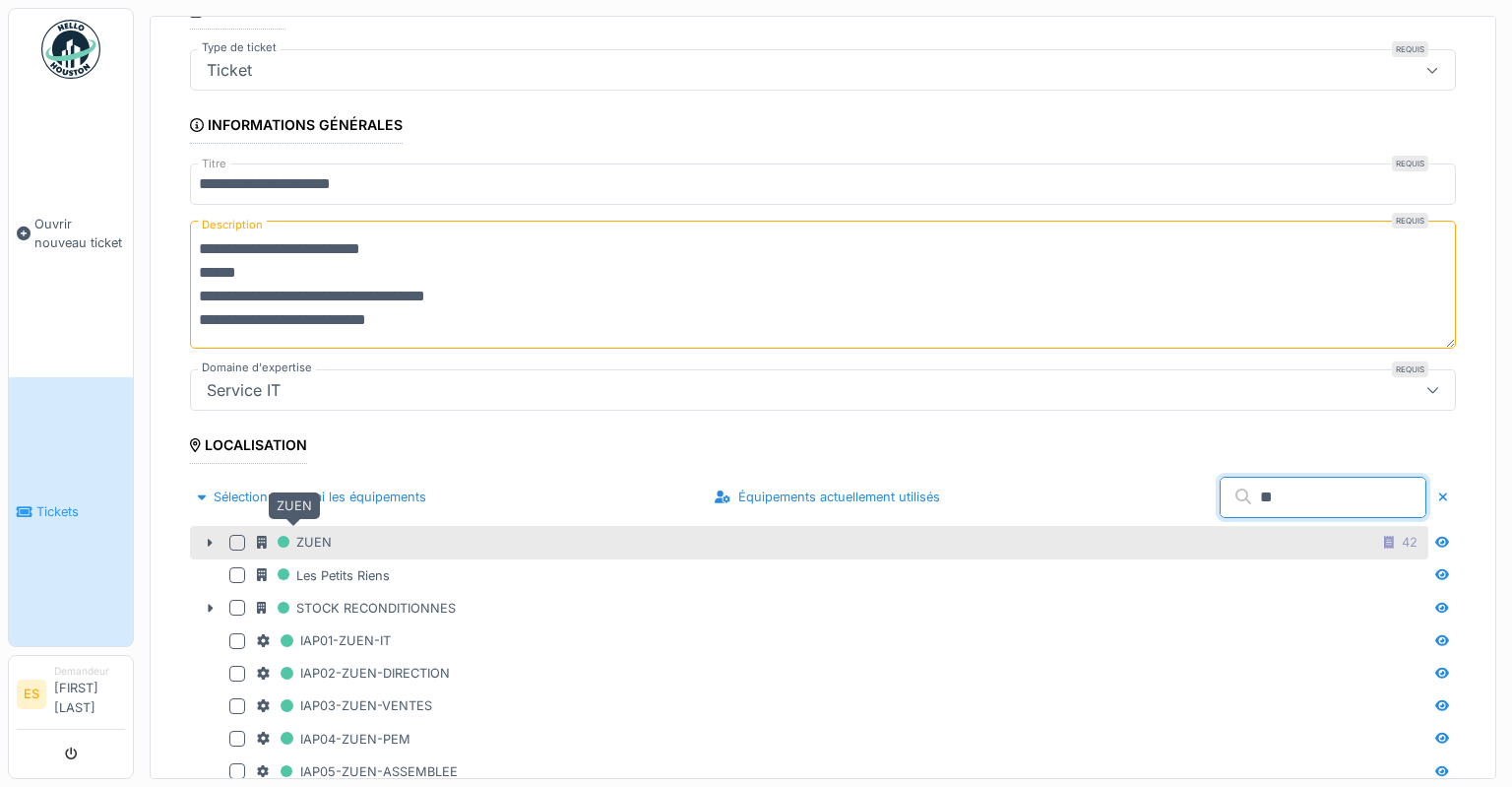 type on "**" 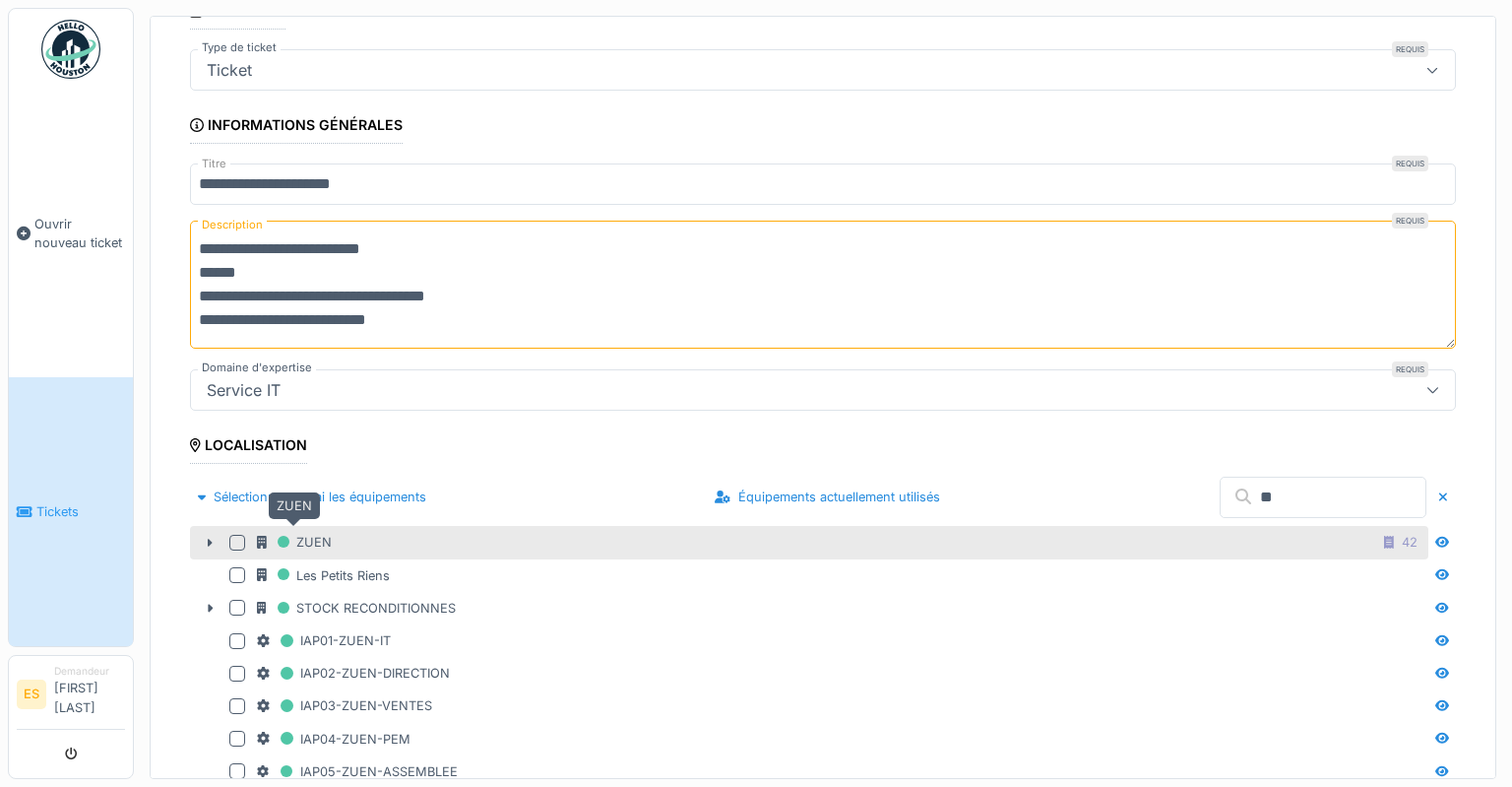 click on "ZUEN" at bounding box center [294, 542] 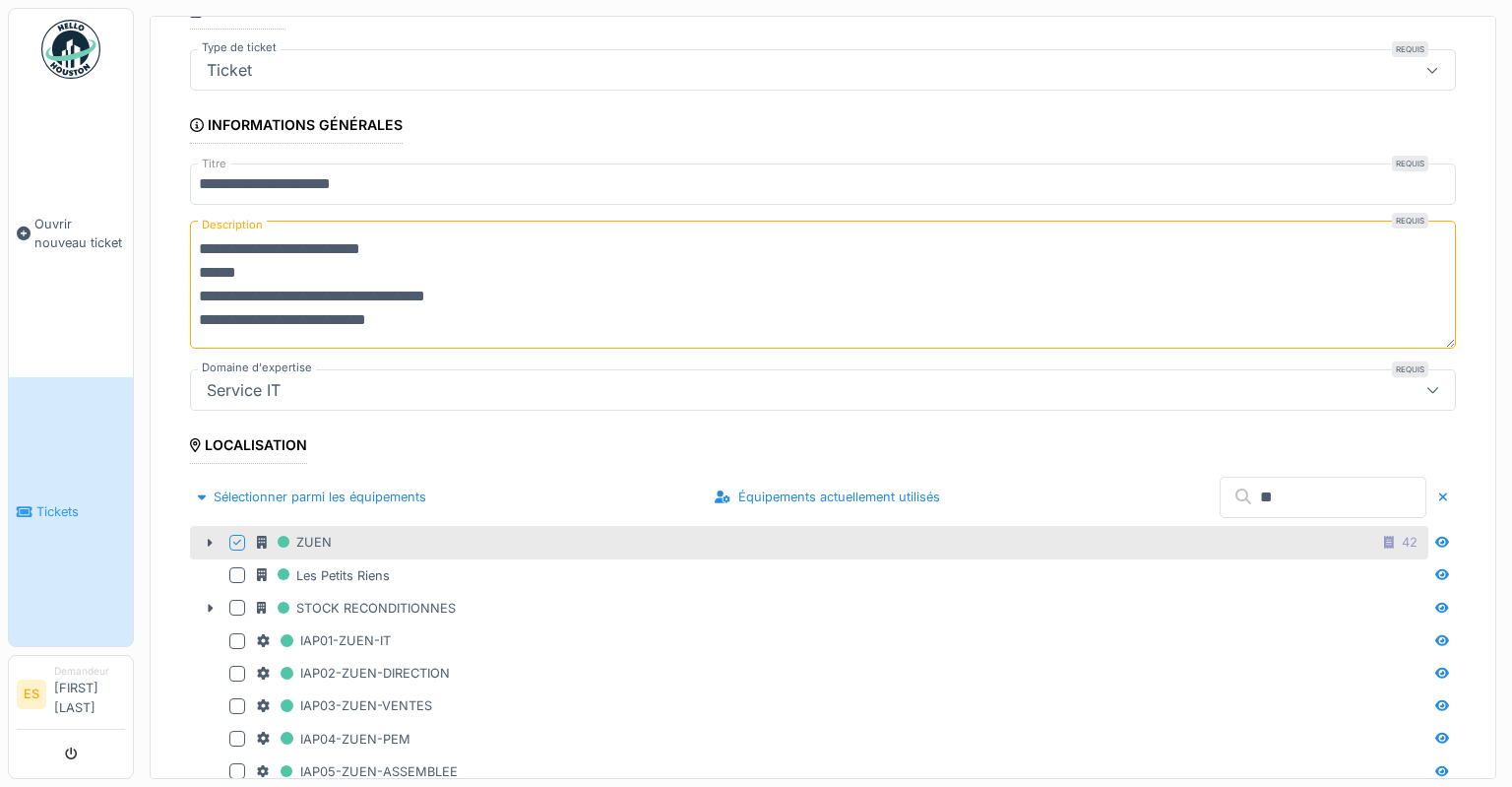 click on "**********" at bounding box center (823, 996) 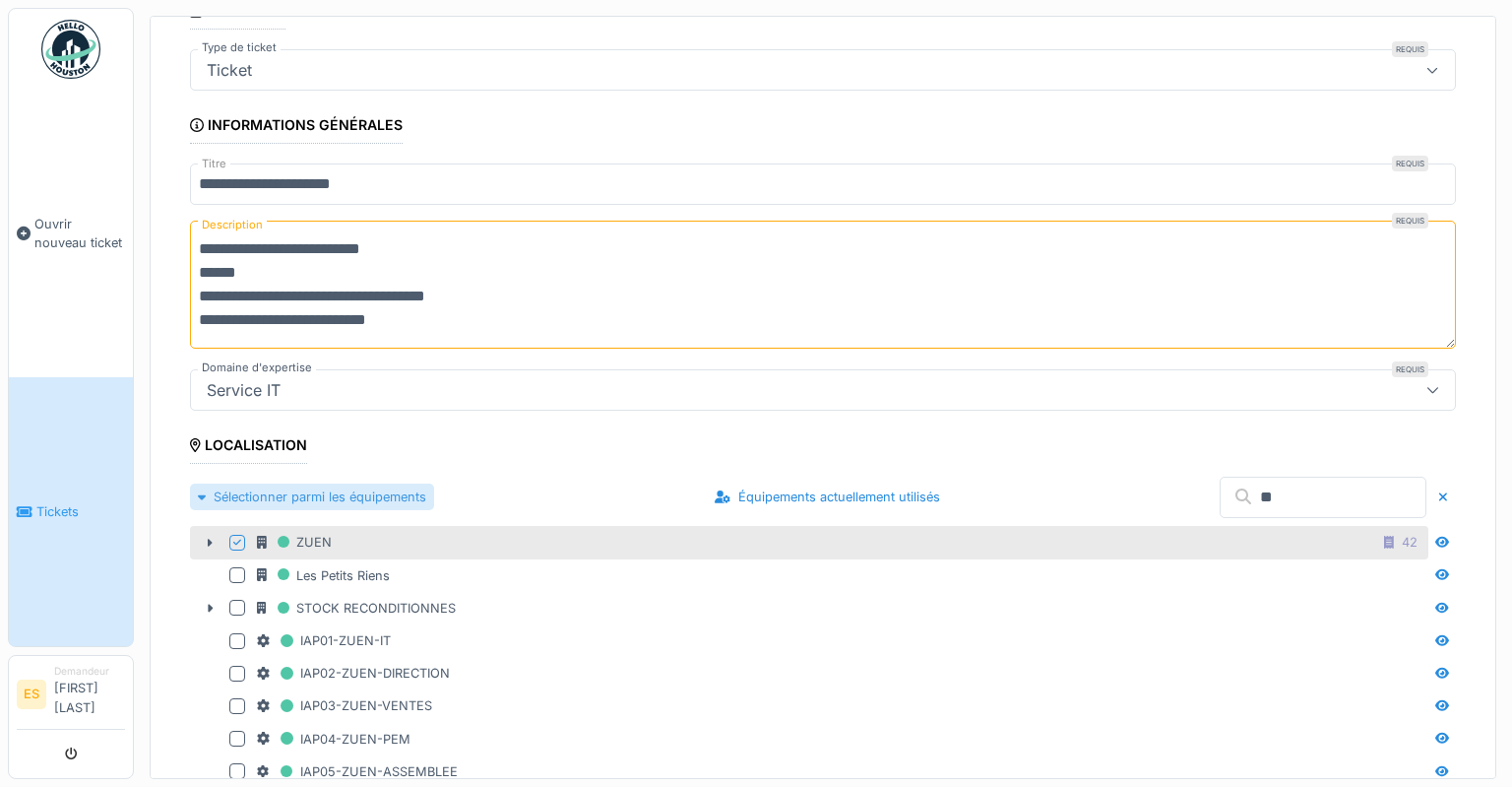 click at bounding box center [202, 496] 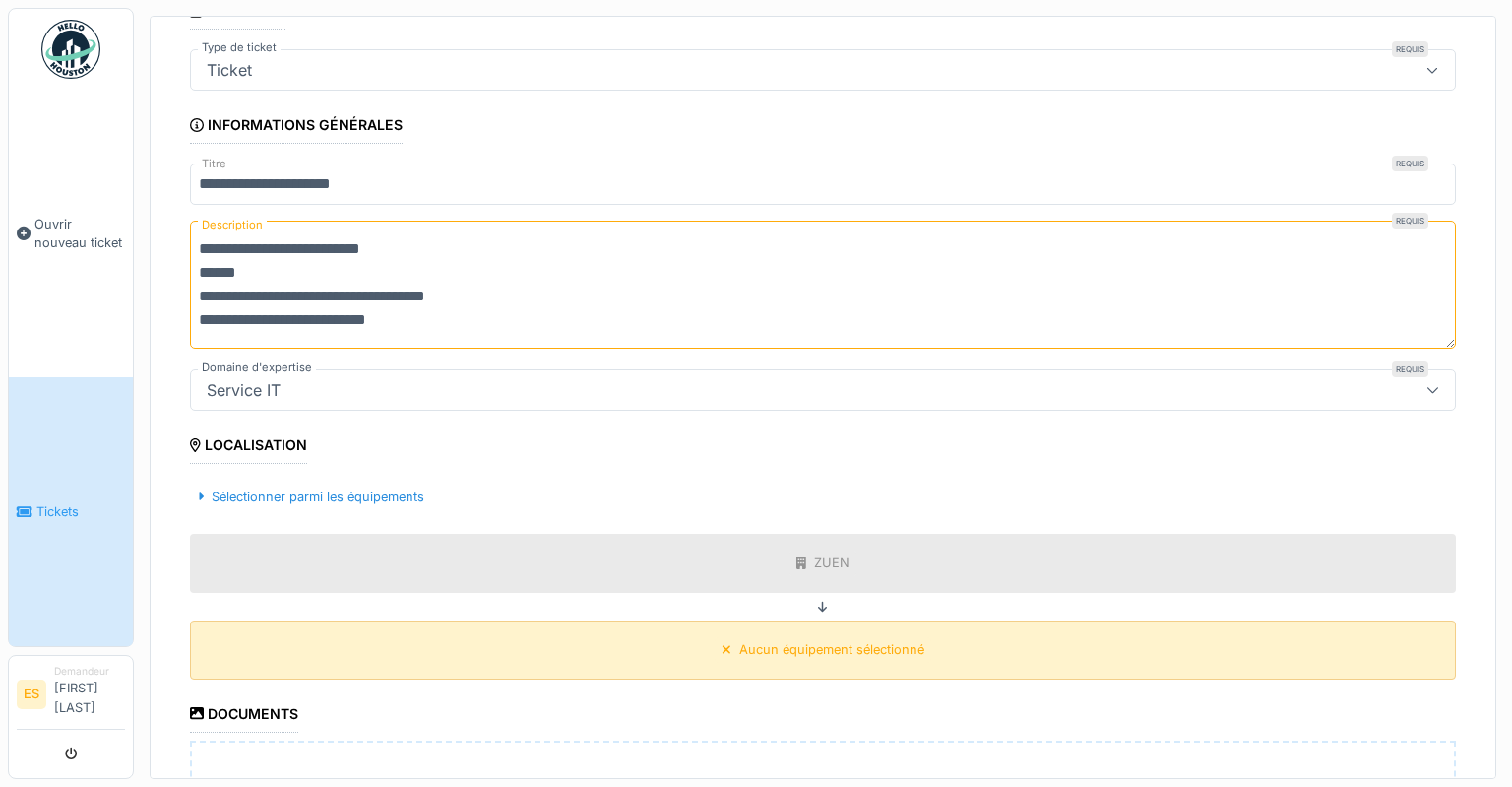 scroll, scrollTop: 513, scrollLeft: 0, axis: vertical 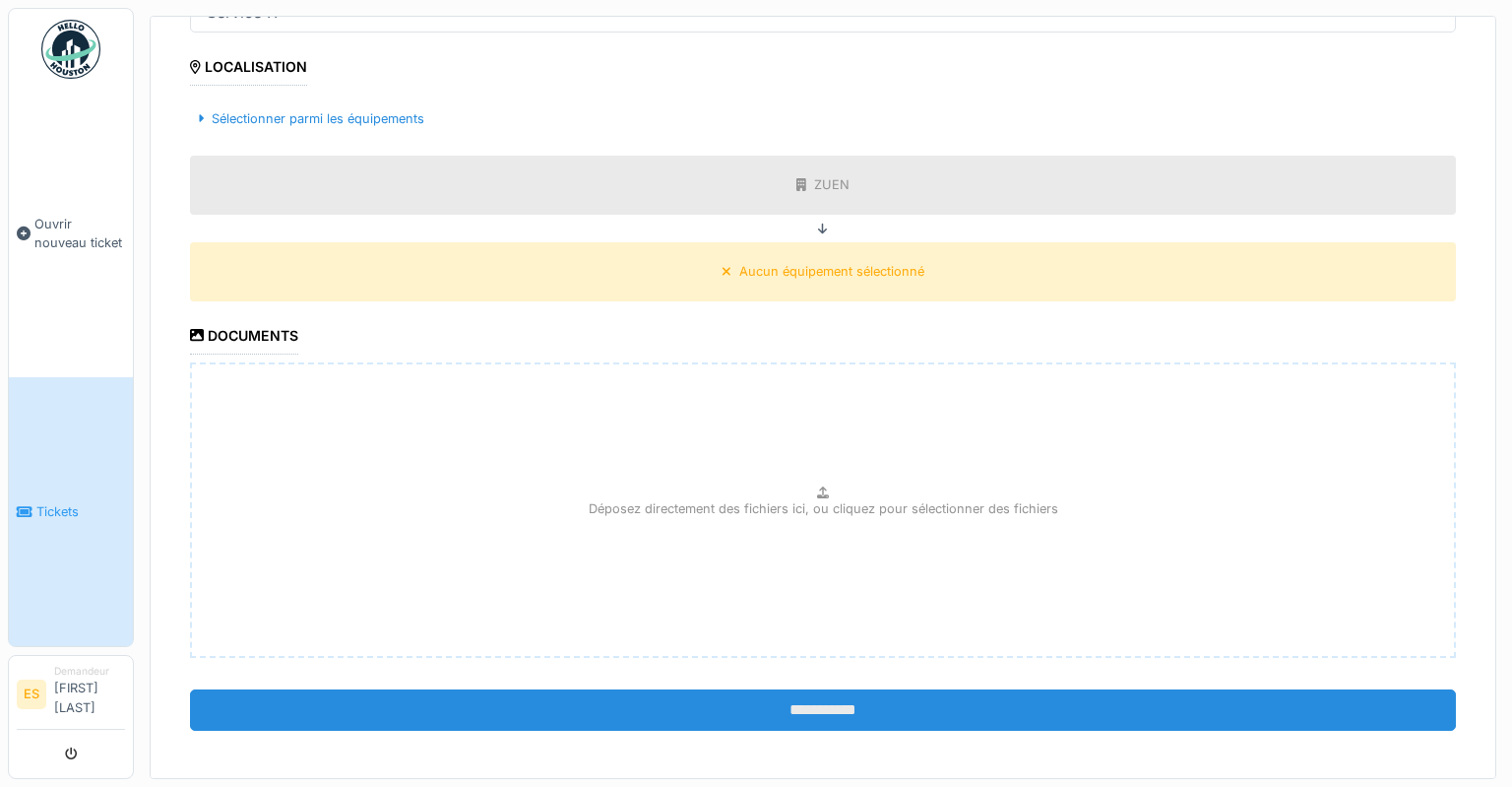 click on "**********" at bounding box center (823, 710) 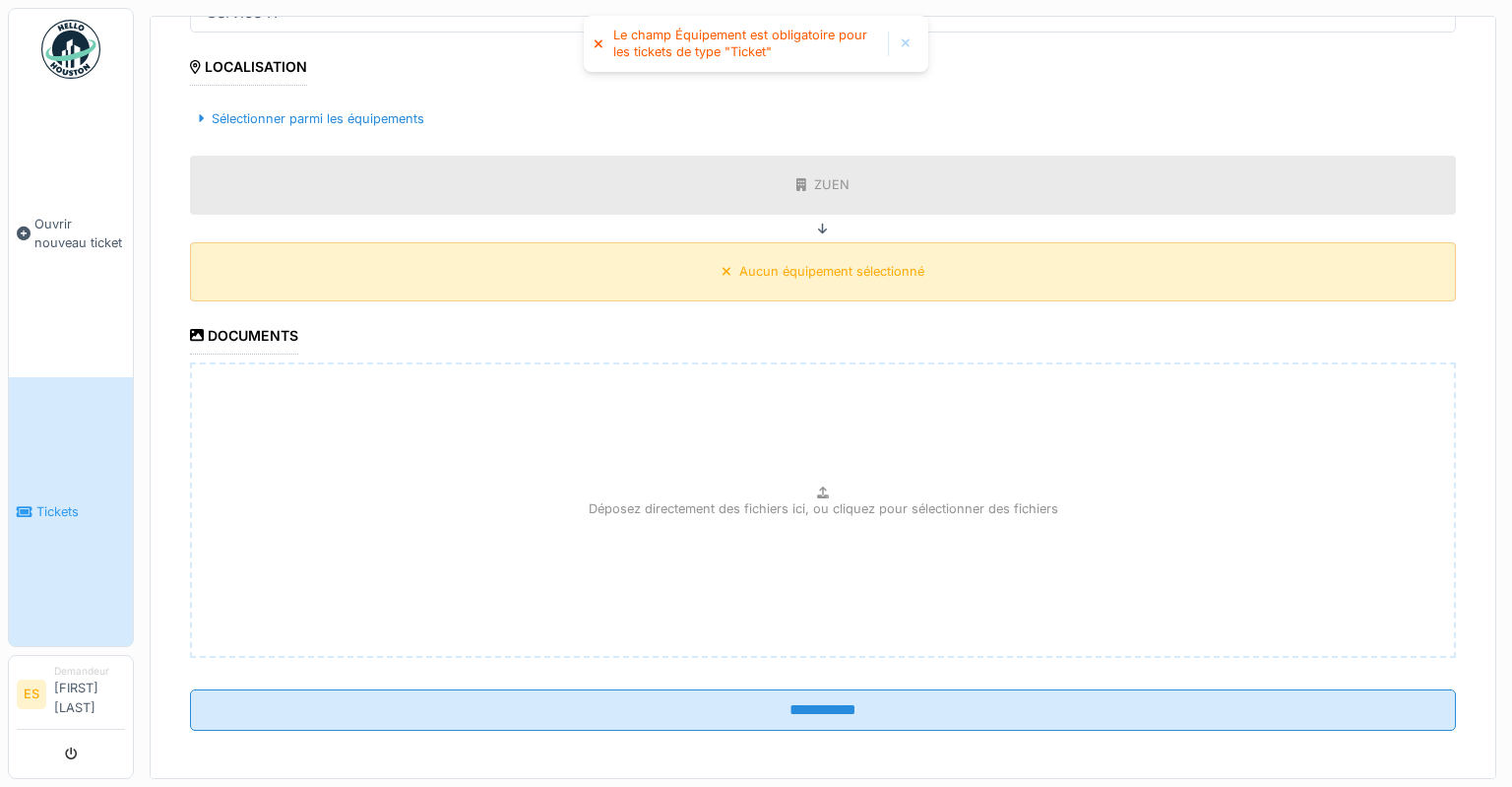 click on "Aucun équipement sélectionné" at bounding box center (832, 271) 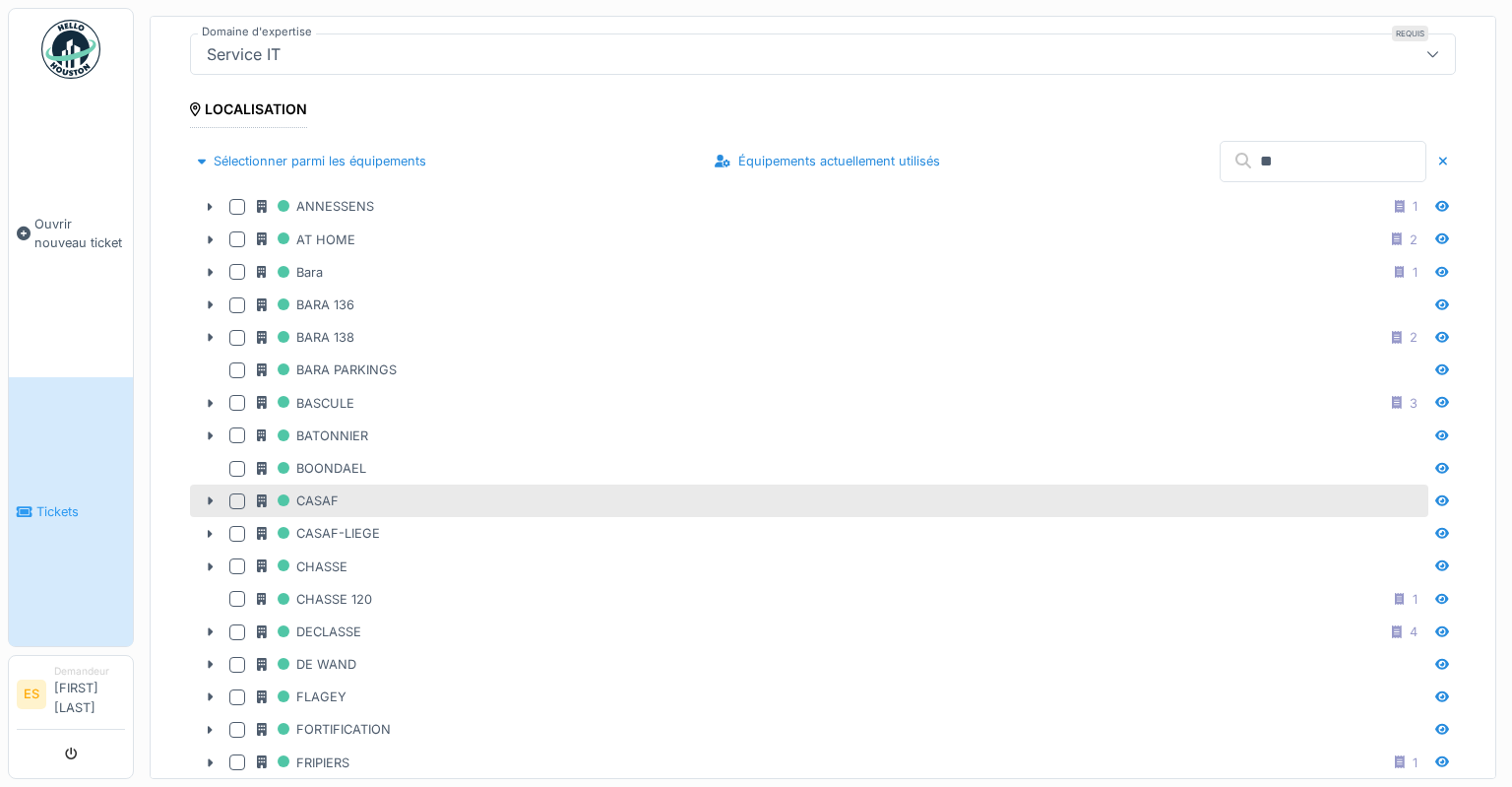 scroll, scrollTop: 513, scrollLeft: 0, axis: vertical 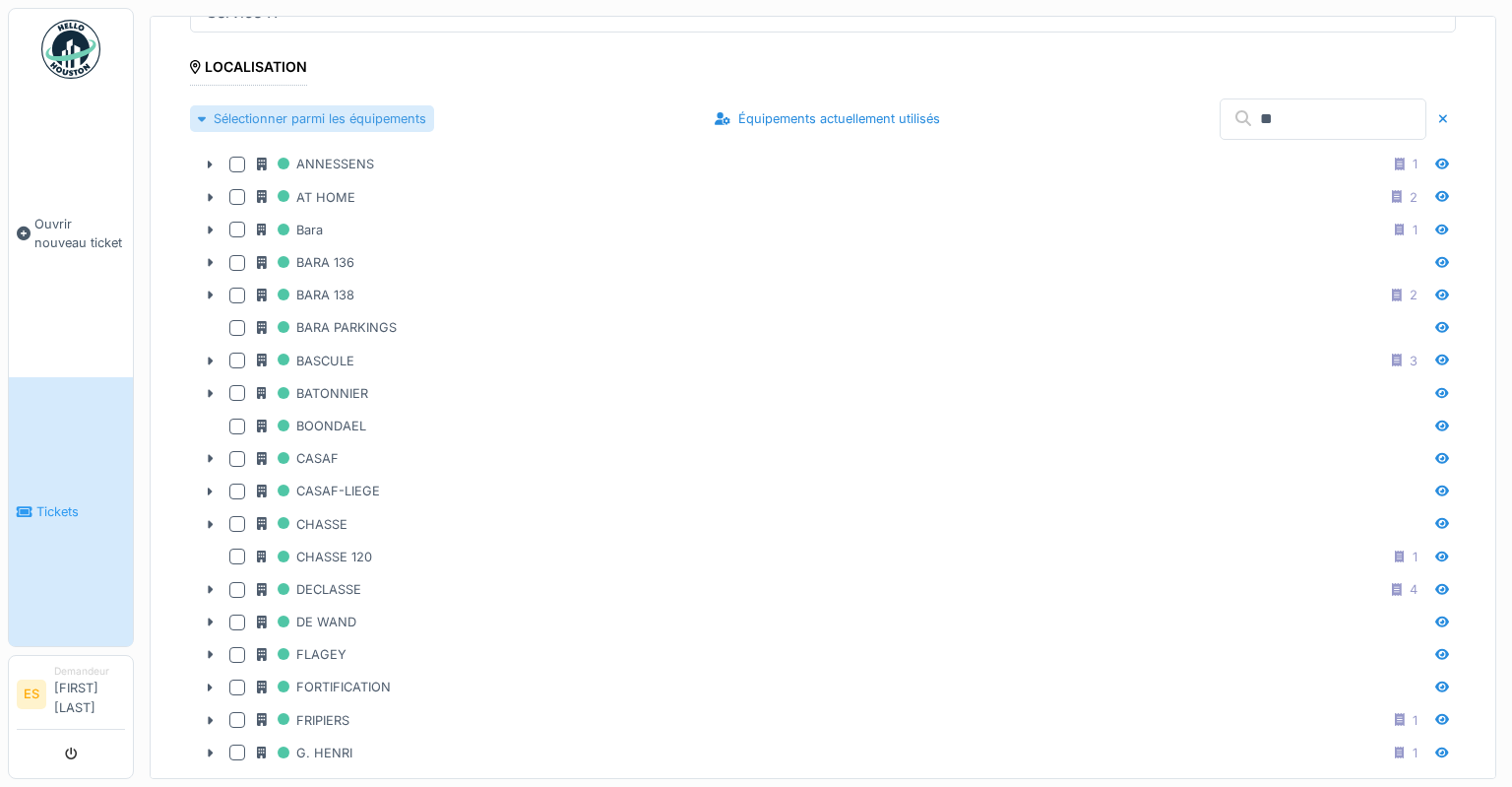 click at bounding box center [202, 118] 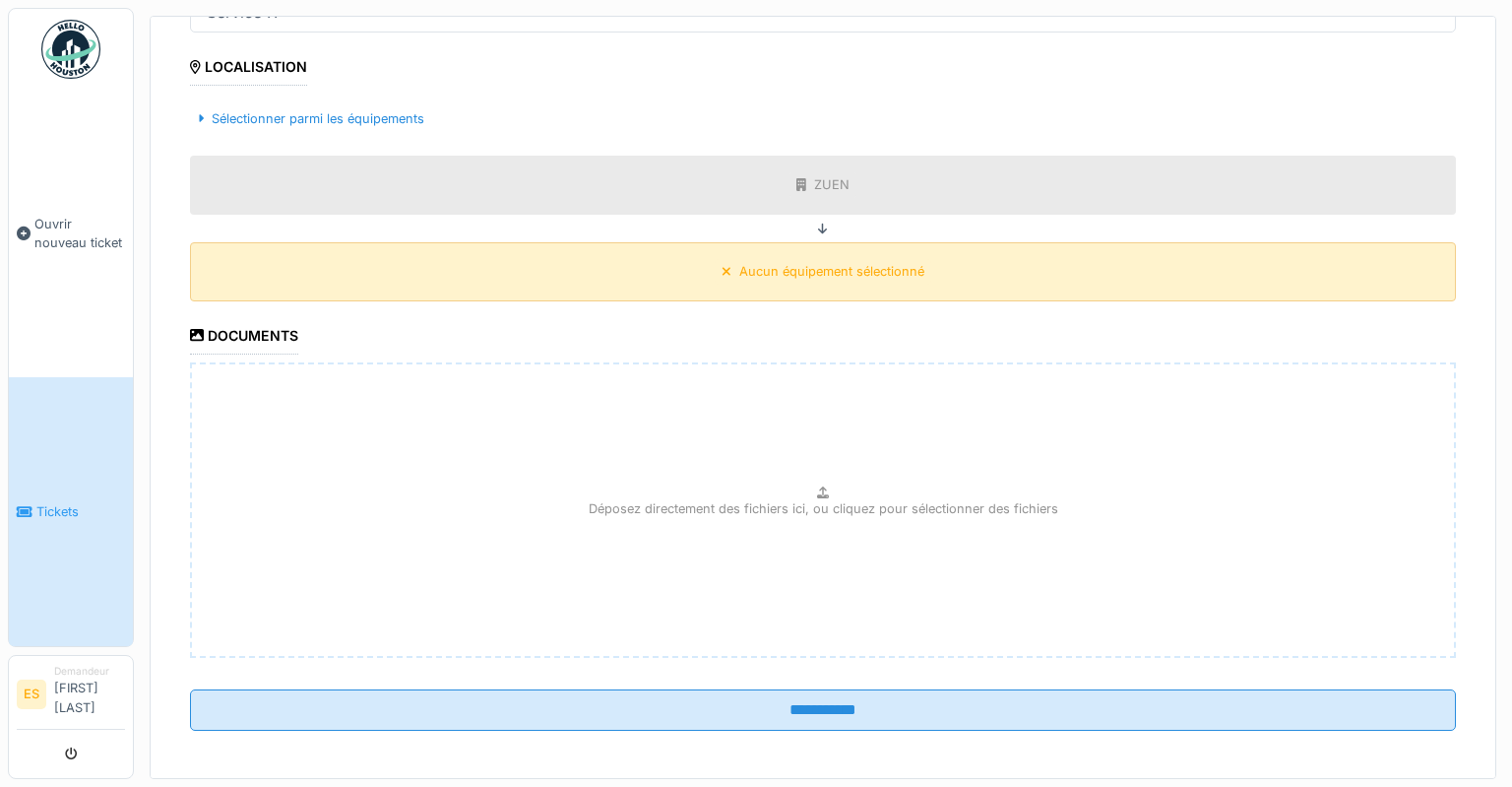 click on "Aucun équipement sélectionné" at bounding box center [832, 271] 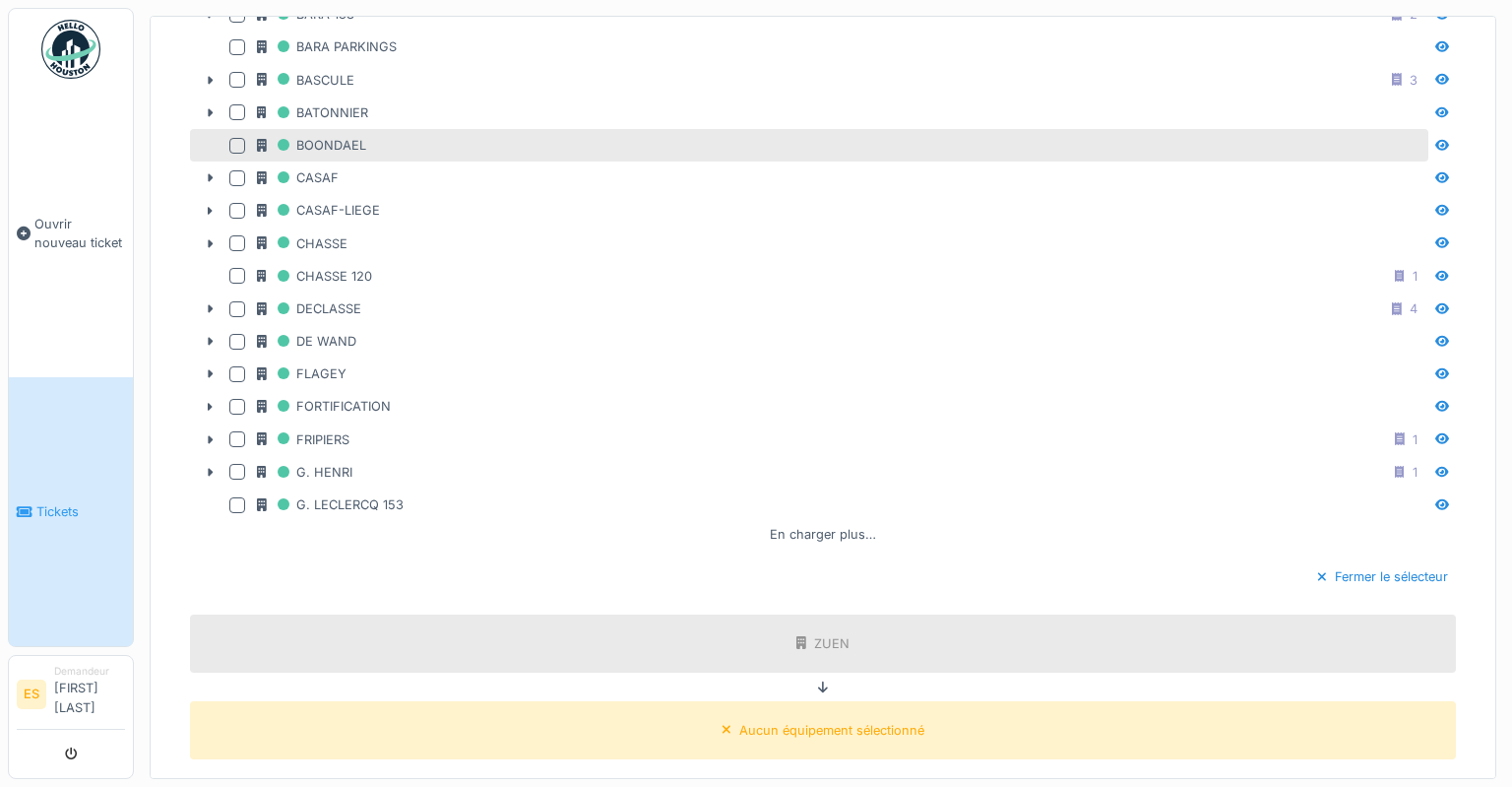 scroll, scrollTop: 960, scrollLeft: 0, axis: vertical 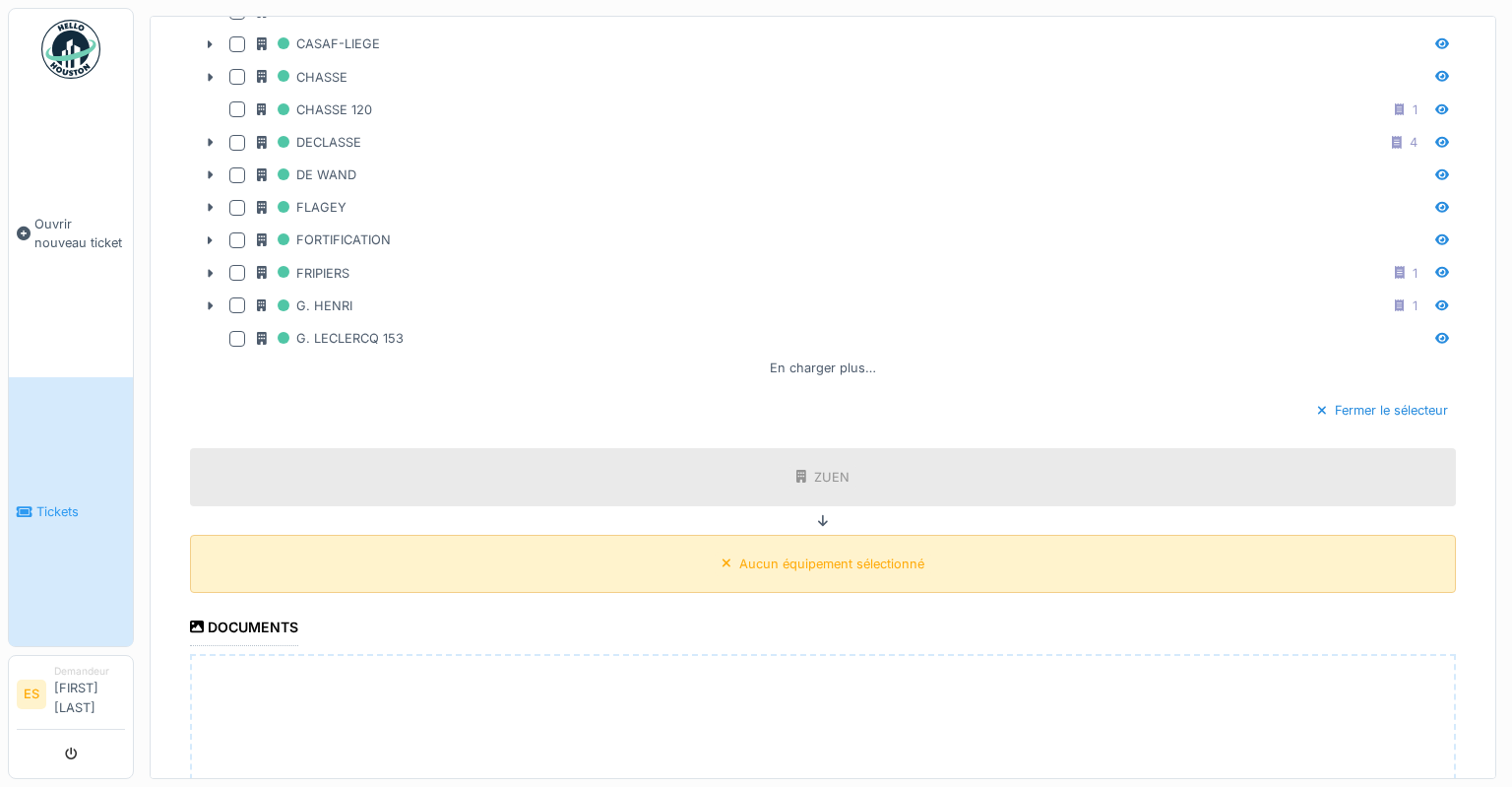 click on "Aucun équipement sélectionné" at bounding box center (832, 563) 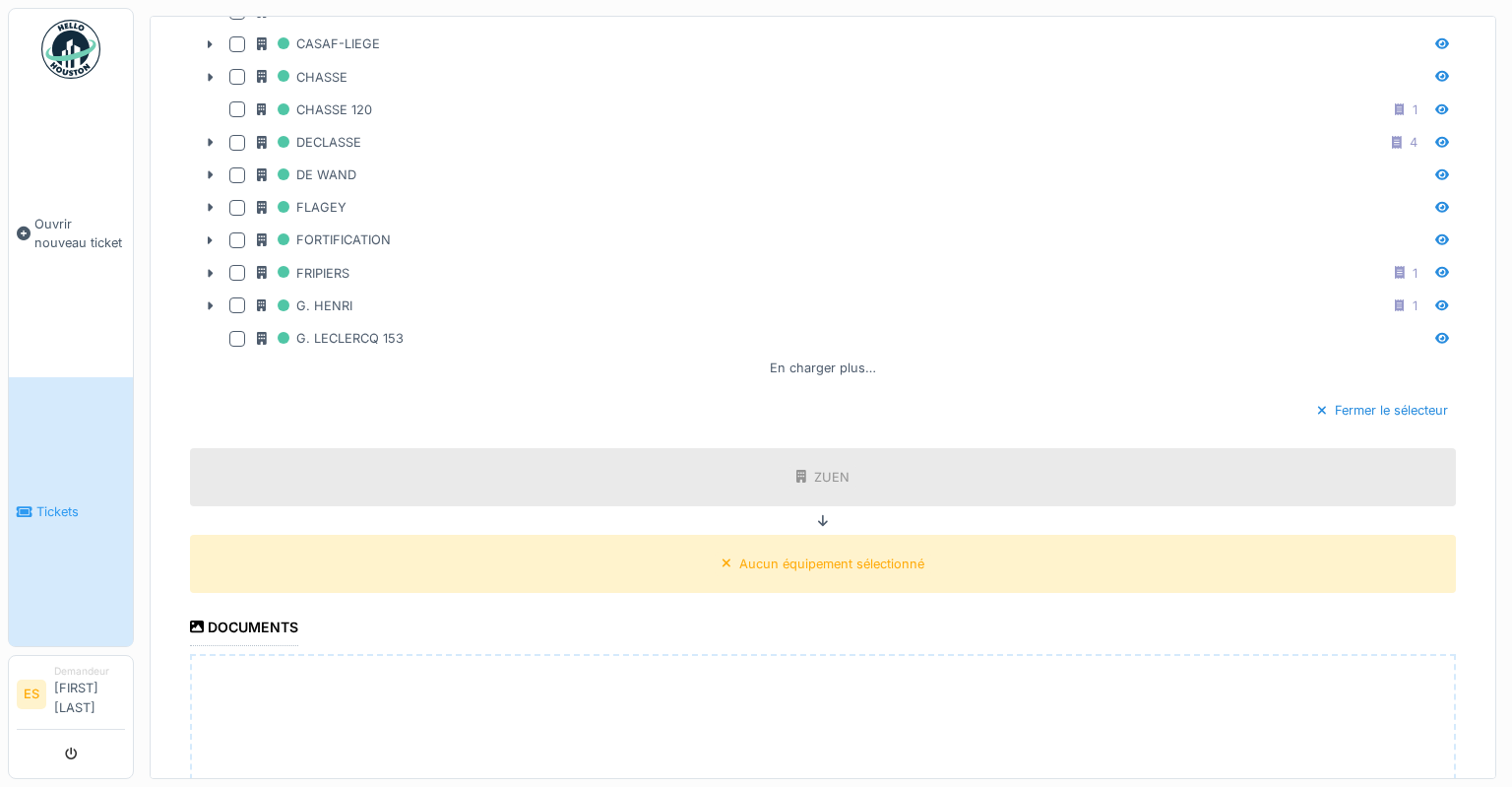 click 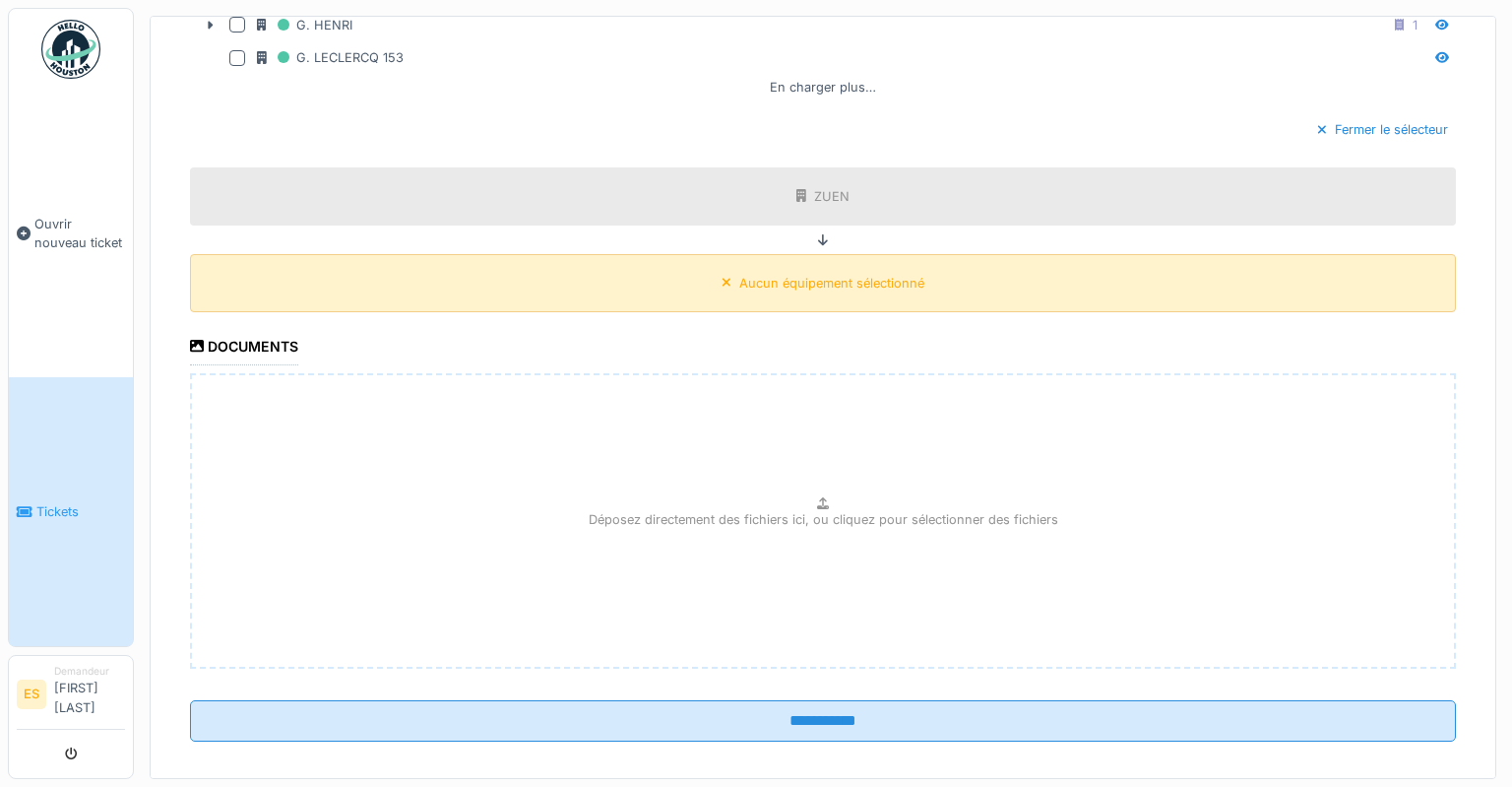 scroll, scrollTop: 1244, scrollLeft: 0, axis: vertical 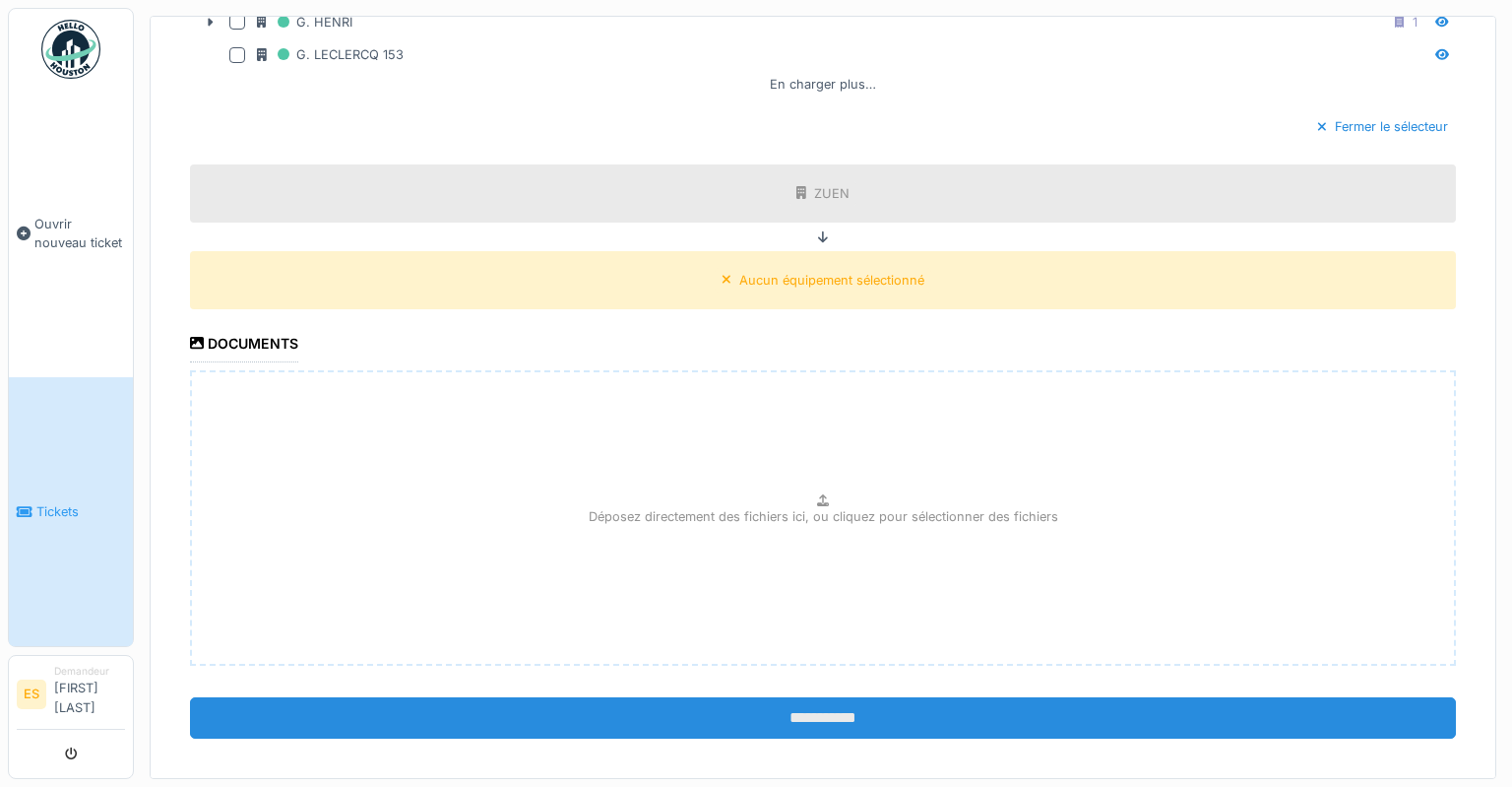 click on "**********" at bounding box center (823, 718) 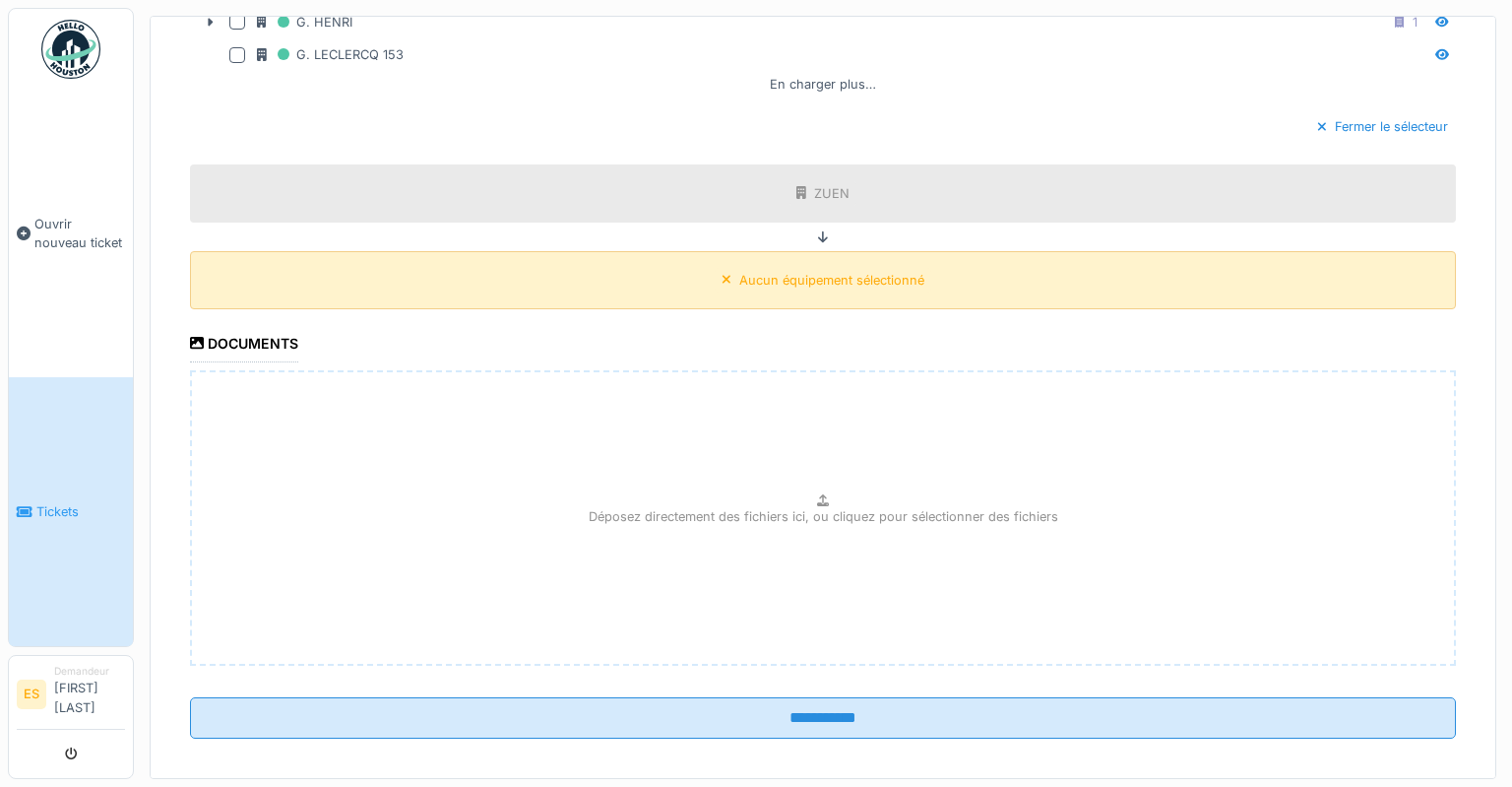 click on "Aucun équipement sélectionné" at bounding box center [832, 280] 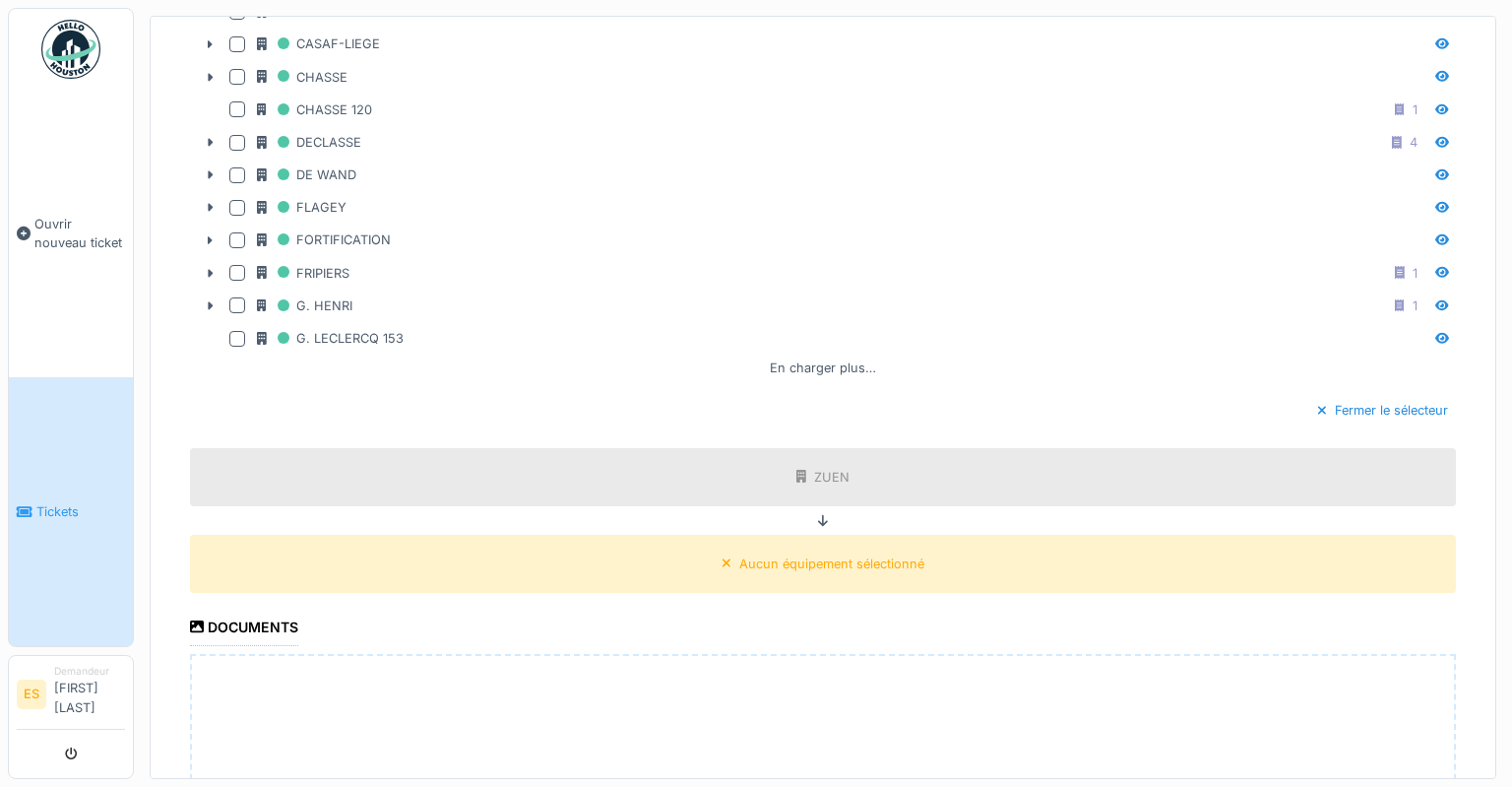 scroll, scrollTop: 488, scrollLeft: 0, axis: vertical 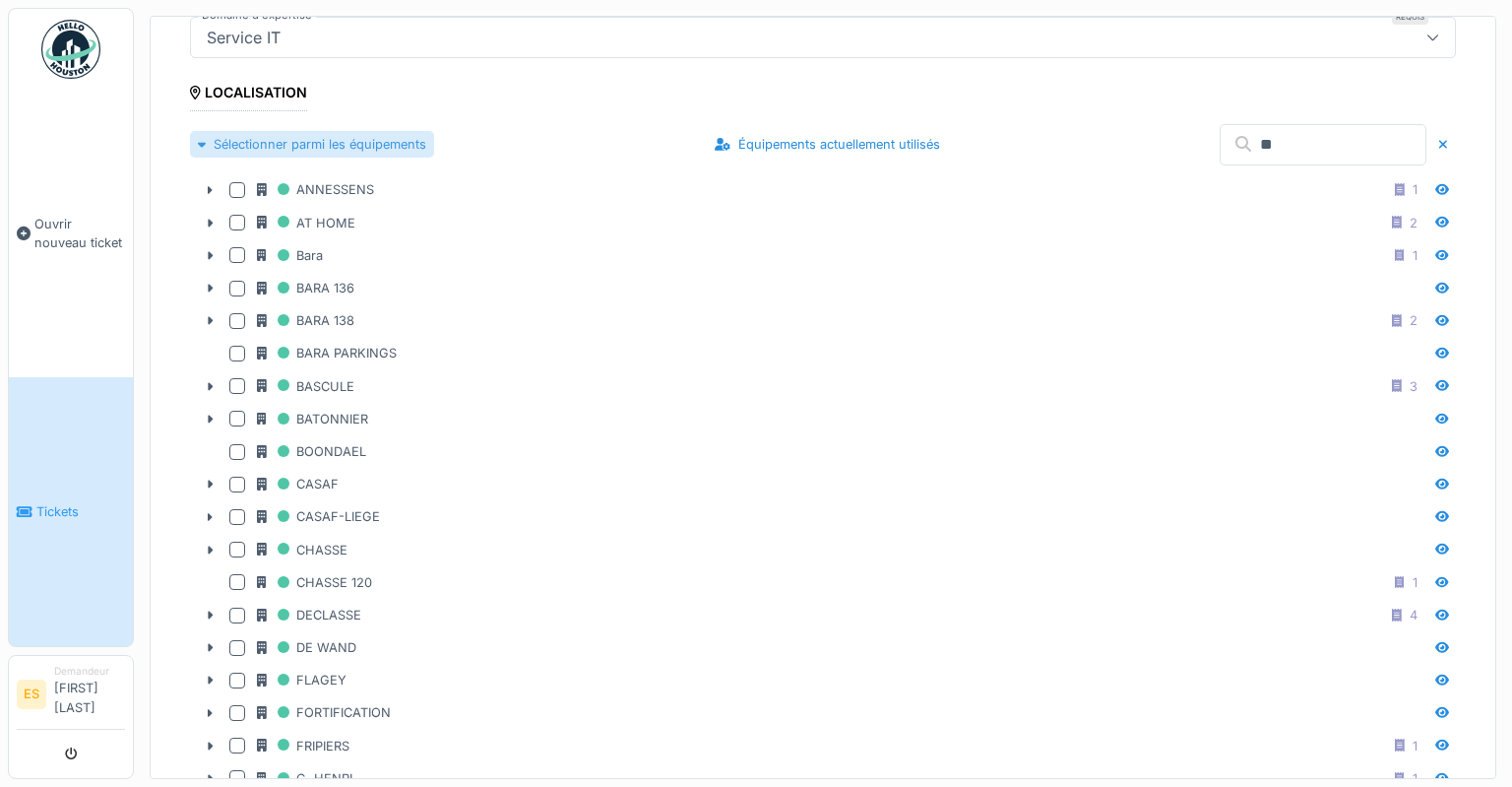 click at bounding box center (202, 144) 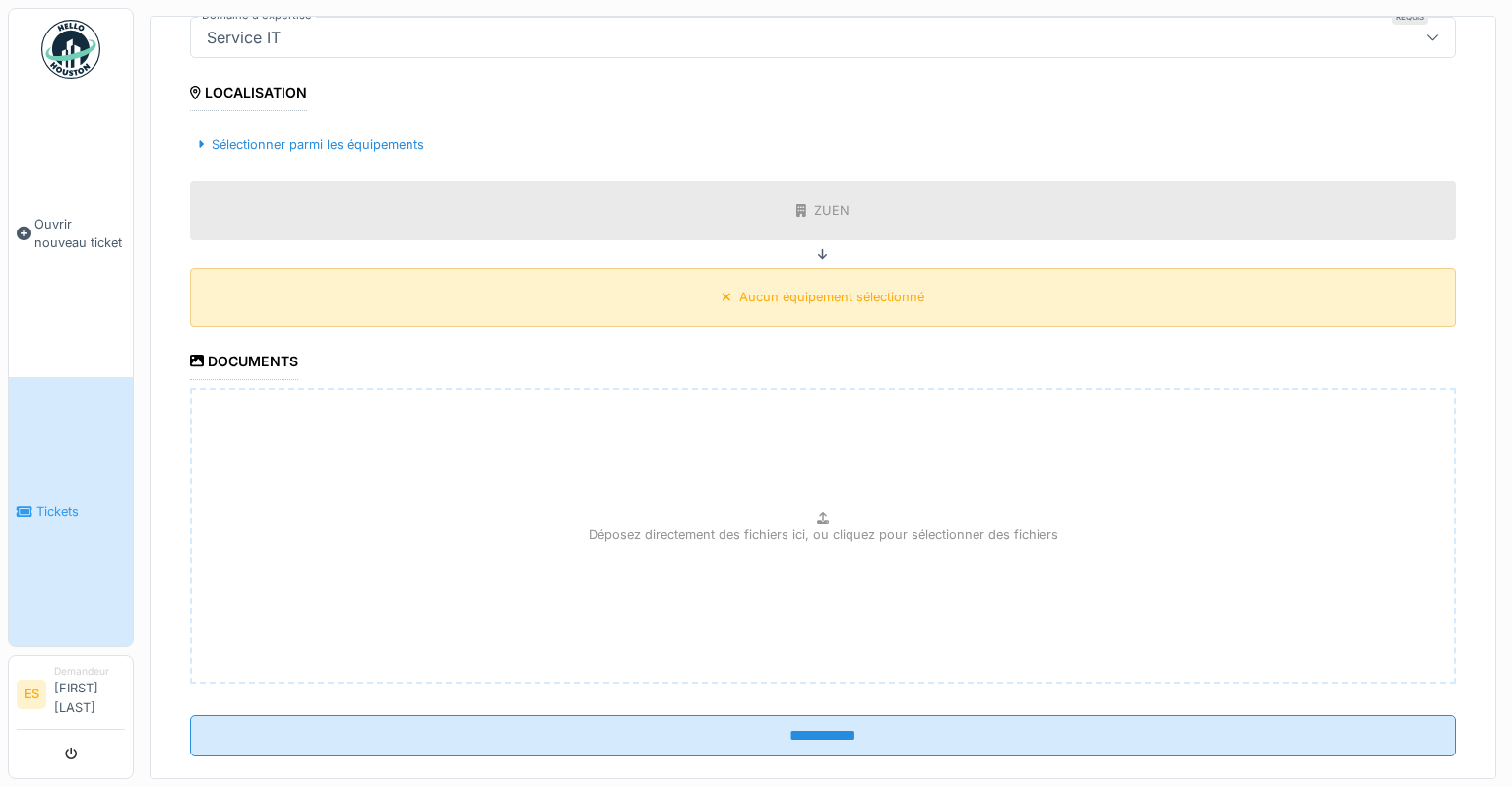 click on "Aucun équipement sélectionné" at bounding box center [832, 296] 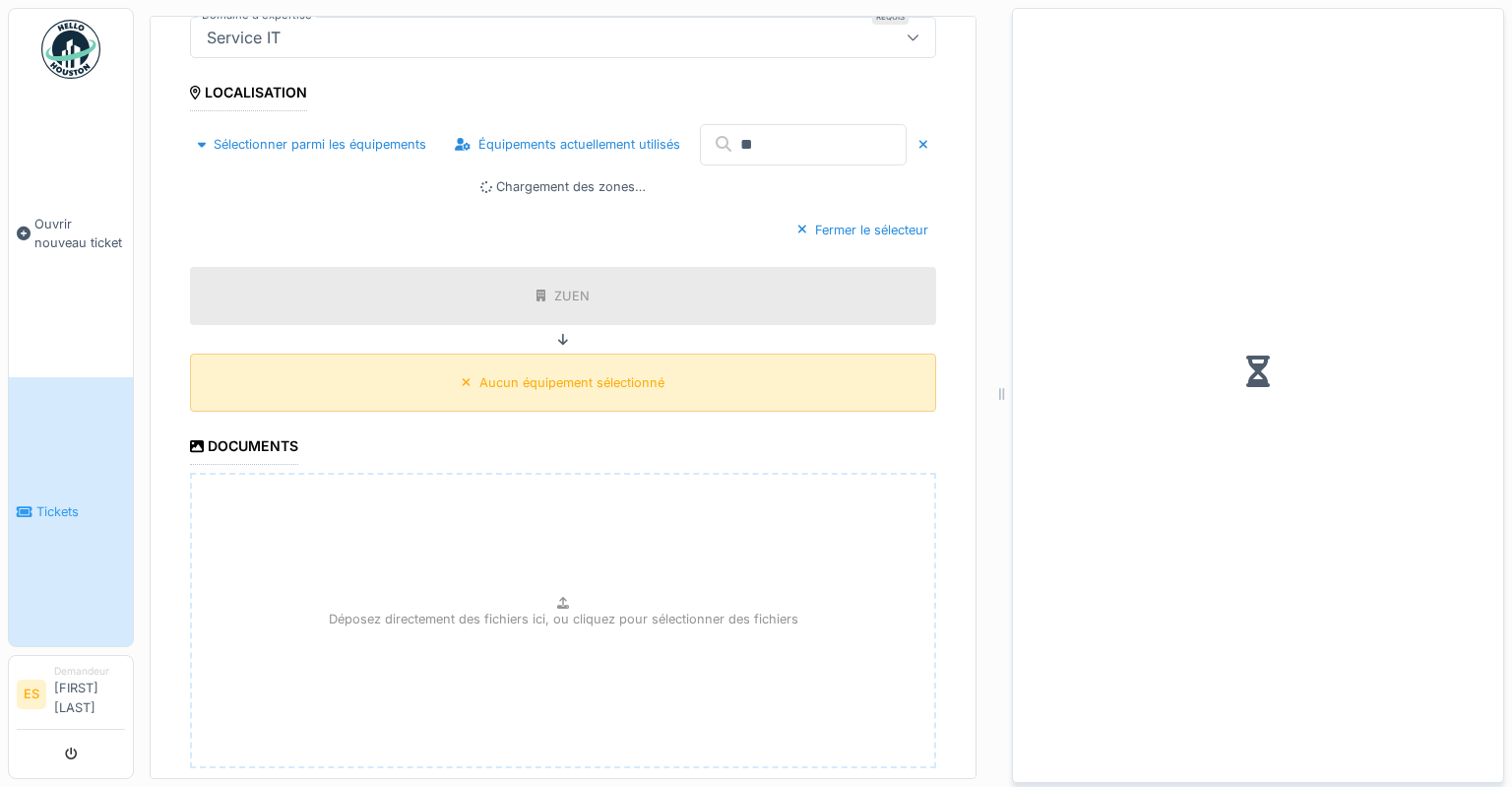 click on "Fermer le sélecteur" at bounding box center [563, 230] 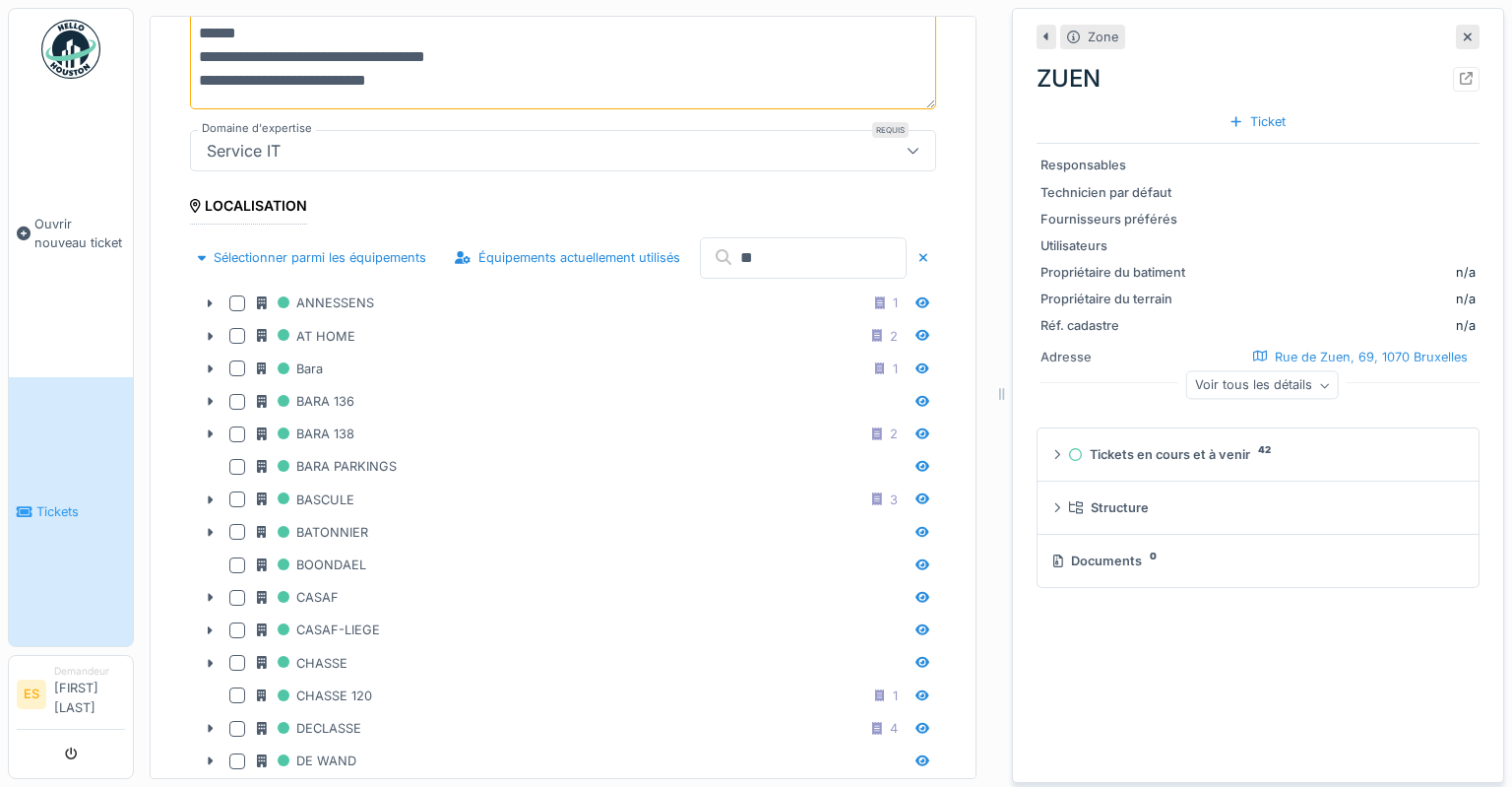 scroll, scrollTop: 348, scrollLeft: 0, axis: vertical 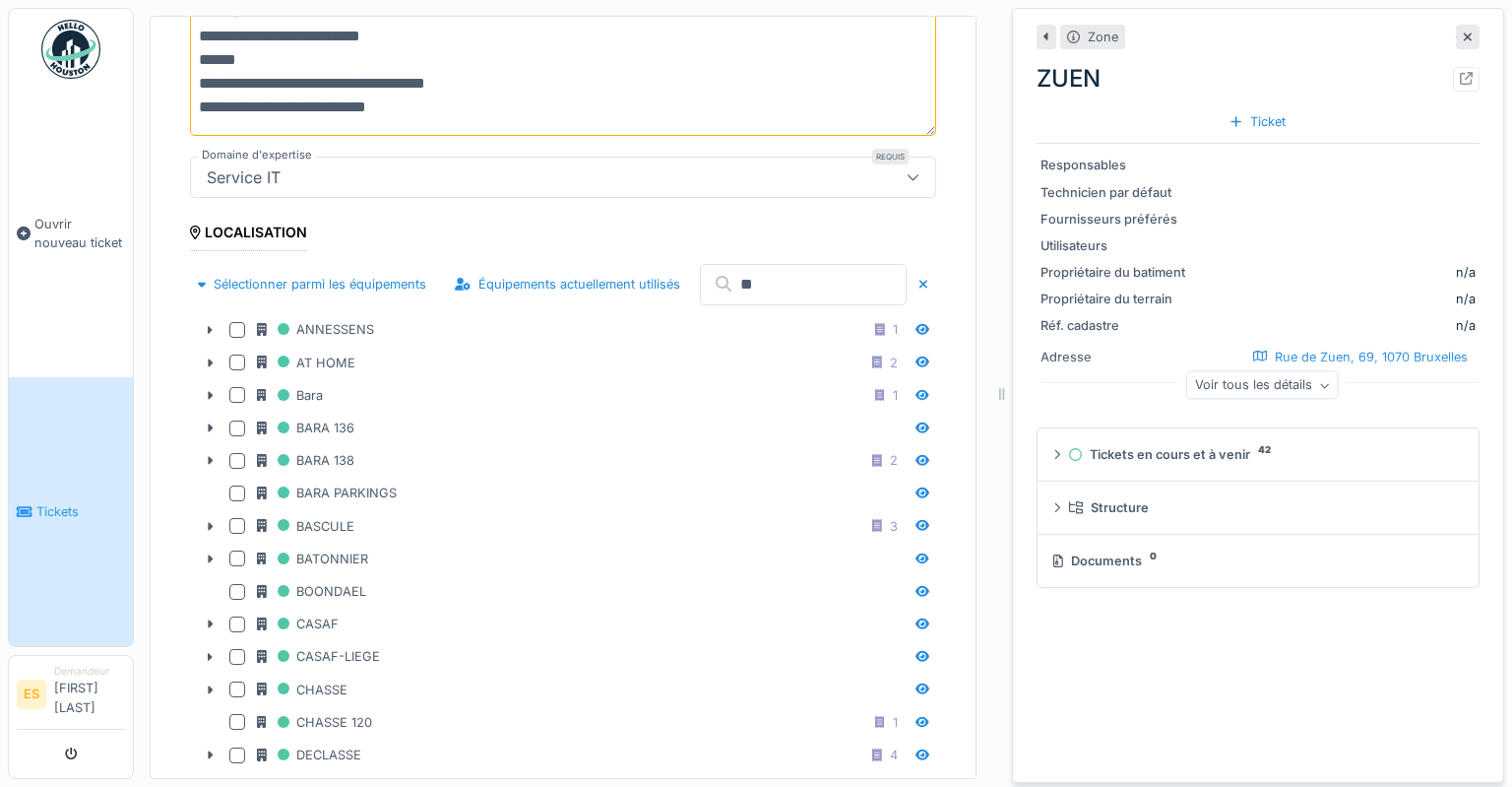 click on "**" at bounding box center [803, 285] 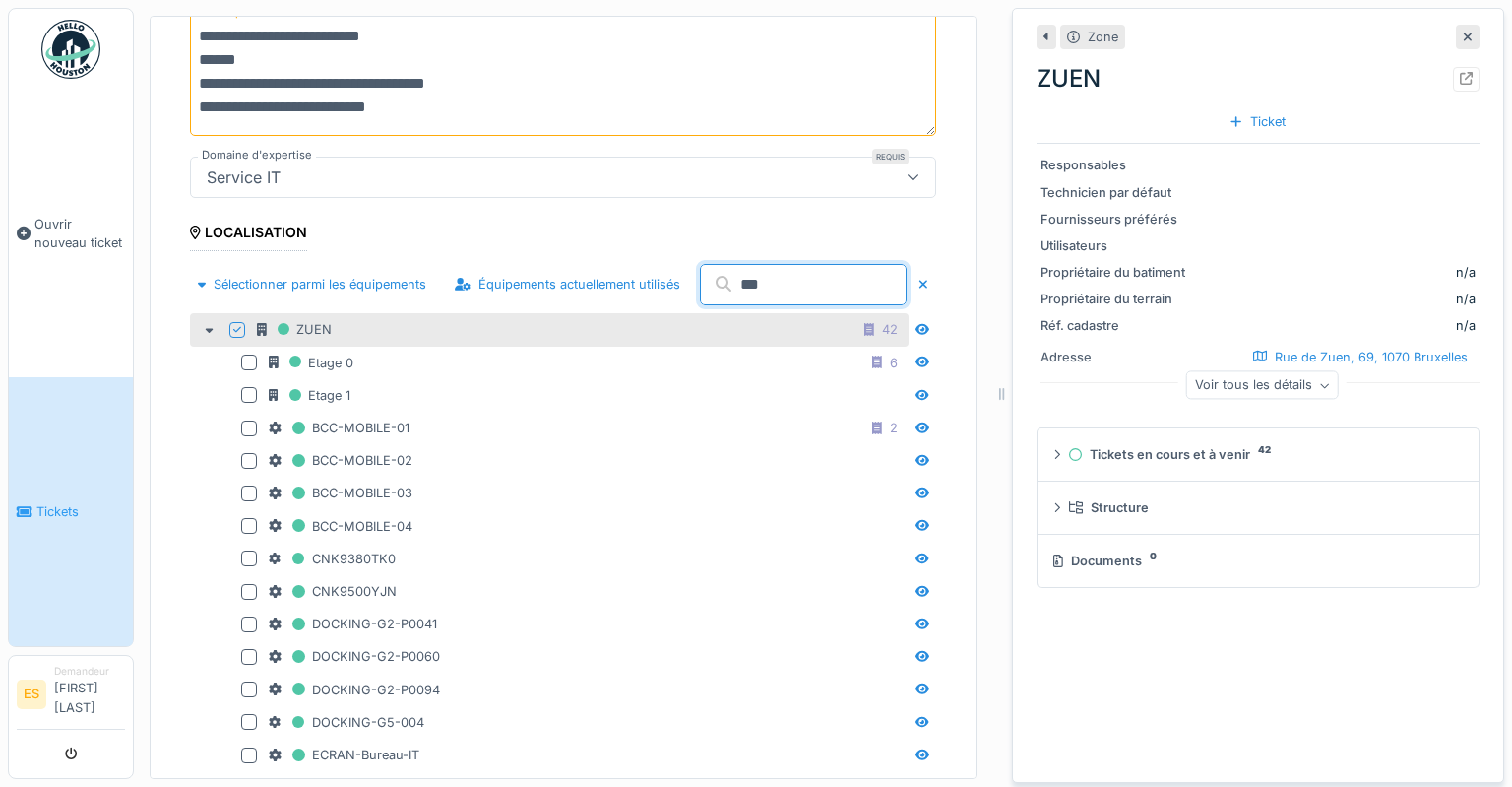 type on "***" 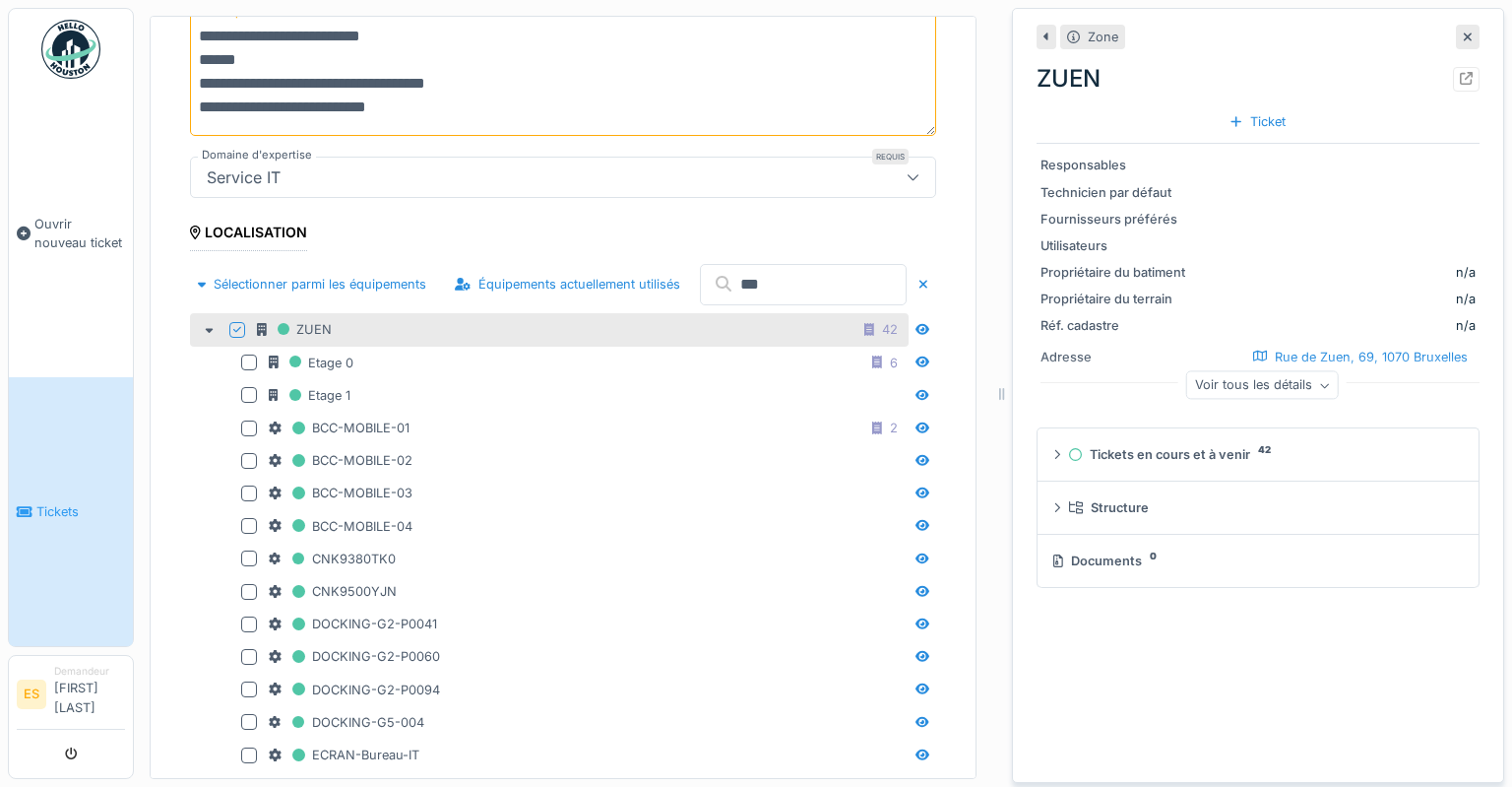 click 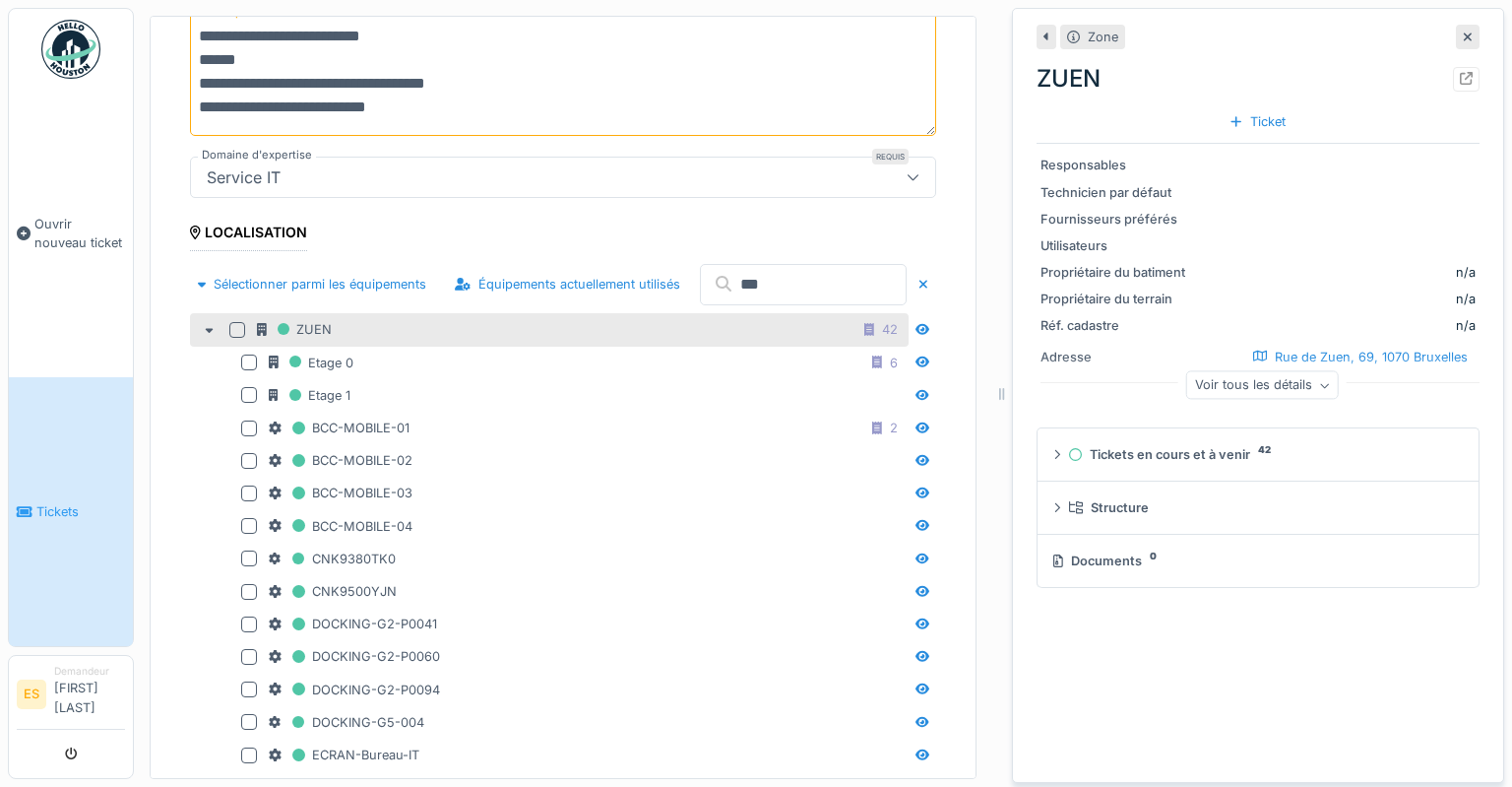 click at bounding box center [237, 330] 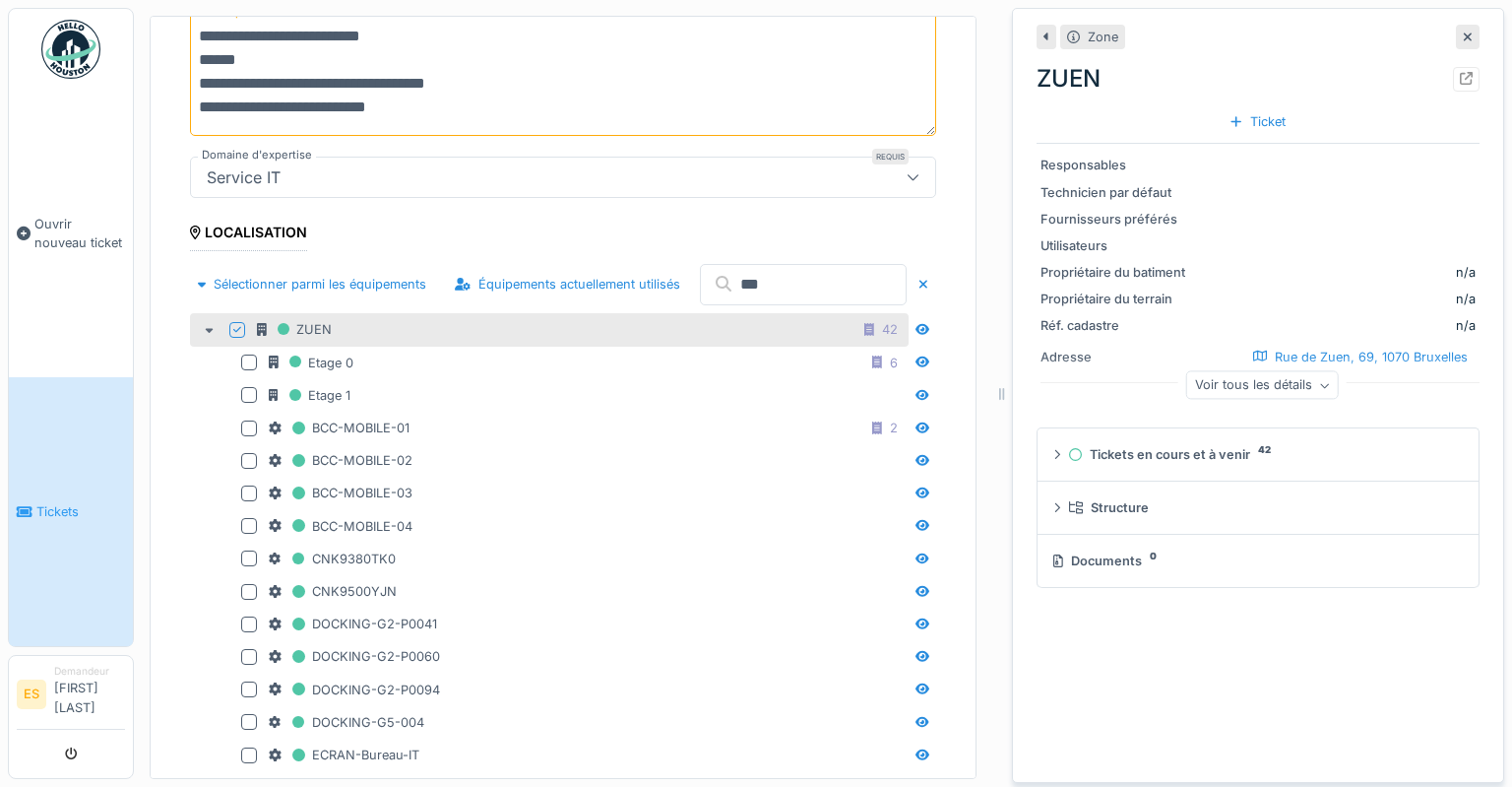 click 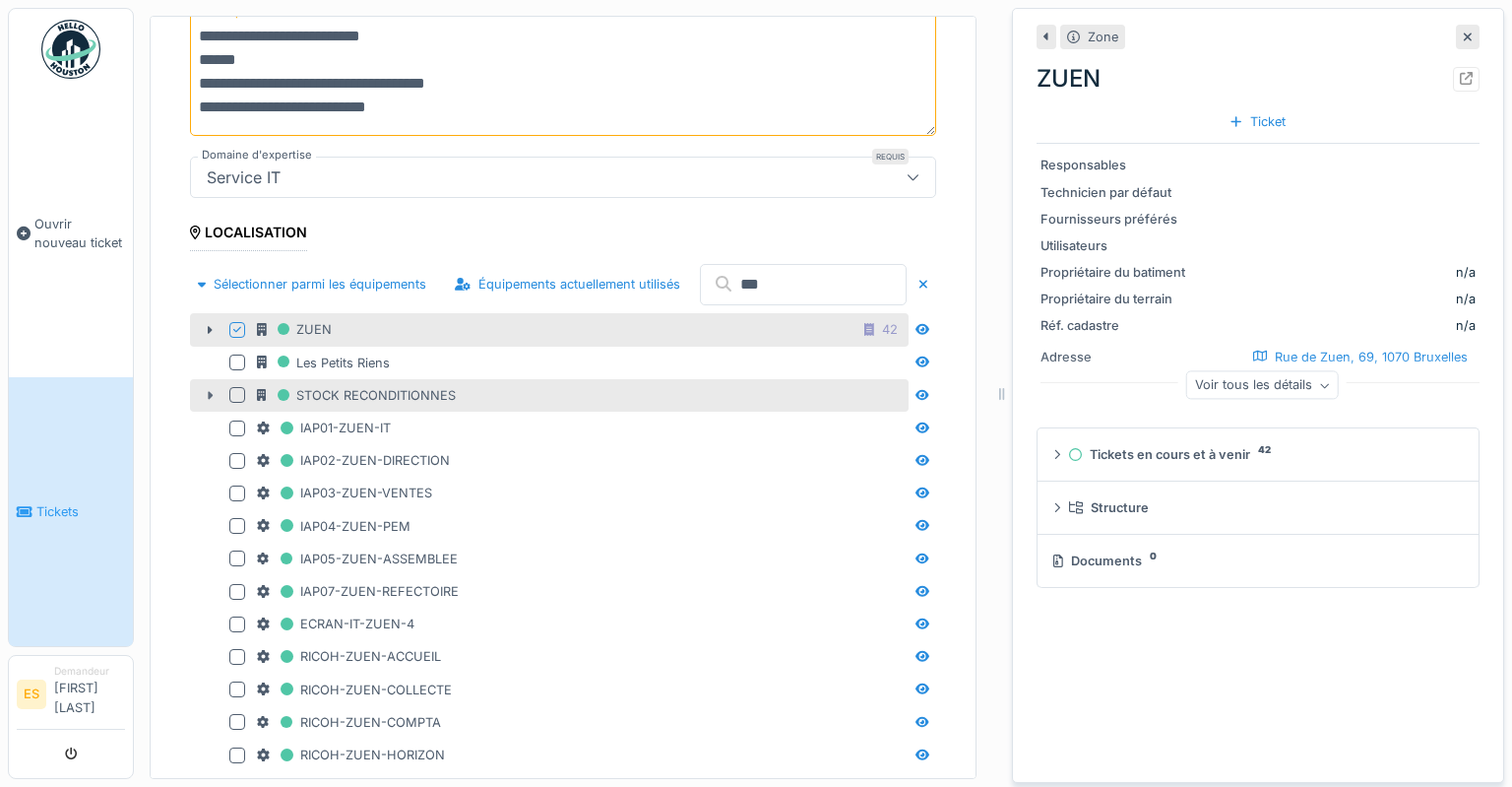 click 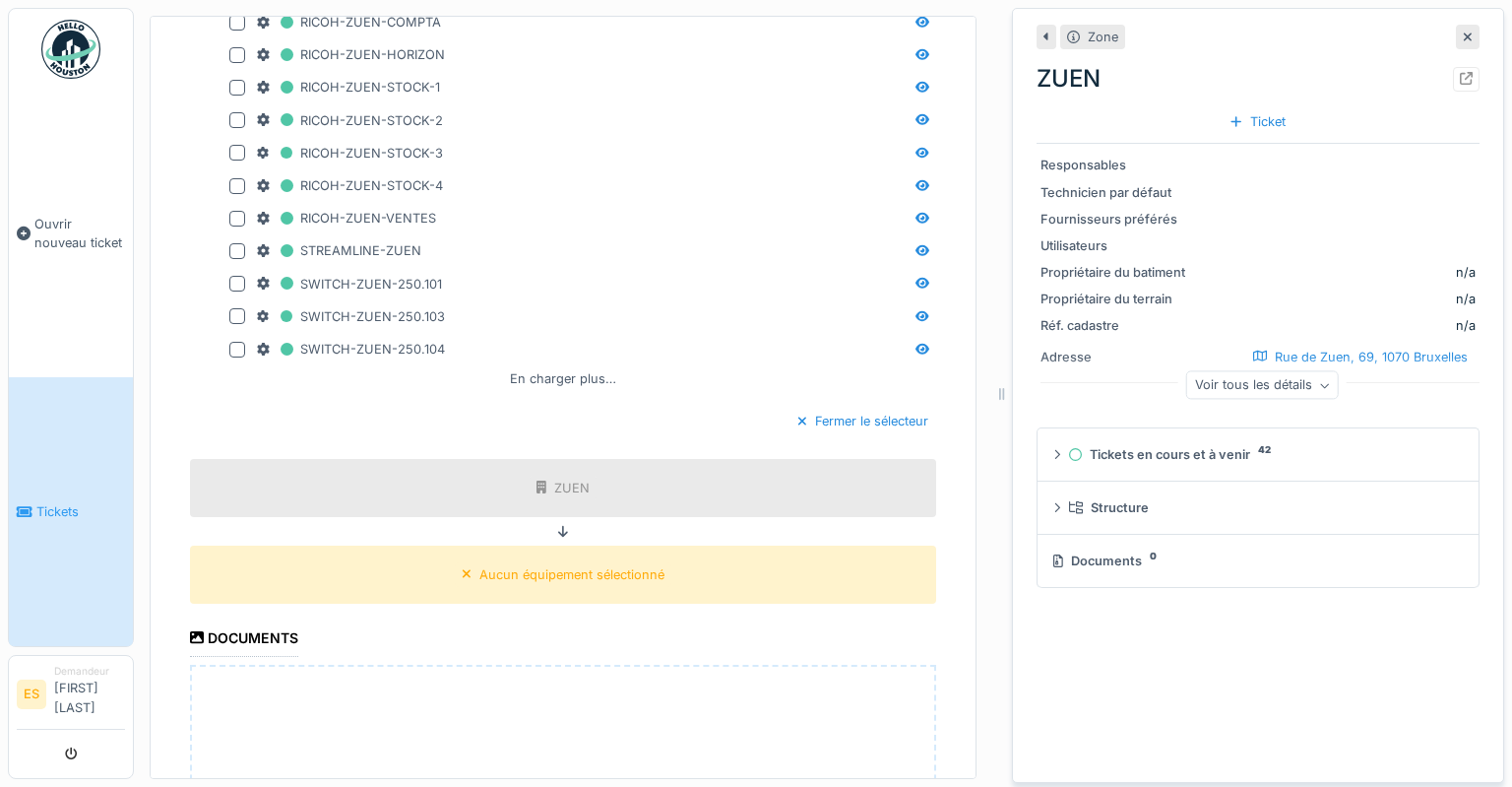 scroll, scrollTop: 1104, scrollLeft: 0, axis: vertical 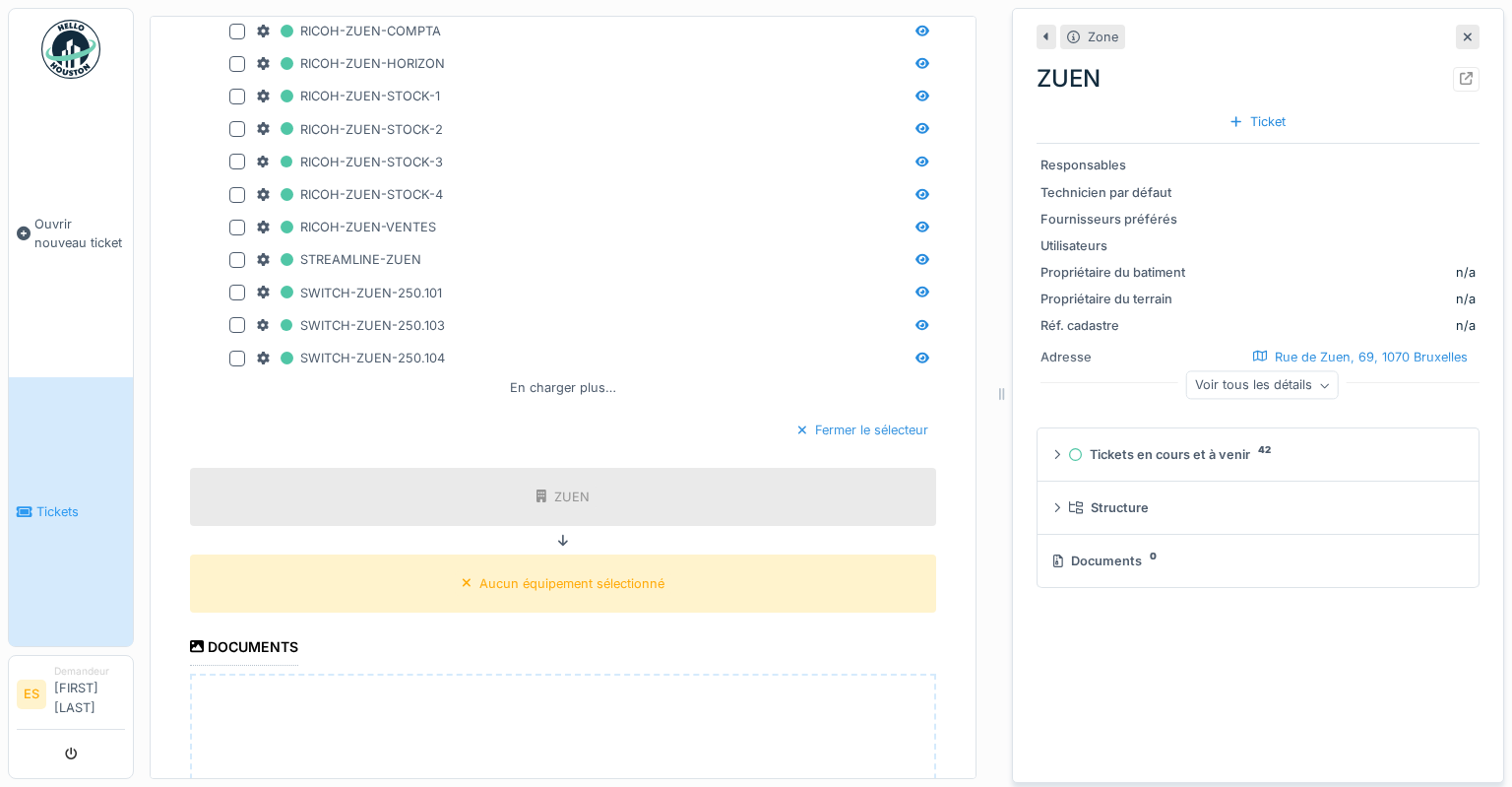 click on "Fermer le sélecteur" at bounding box center [862, 429] 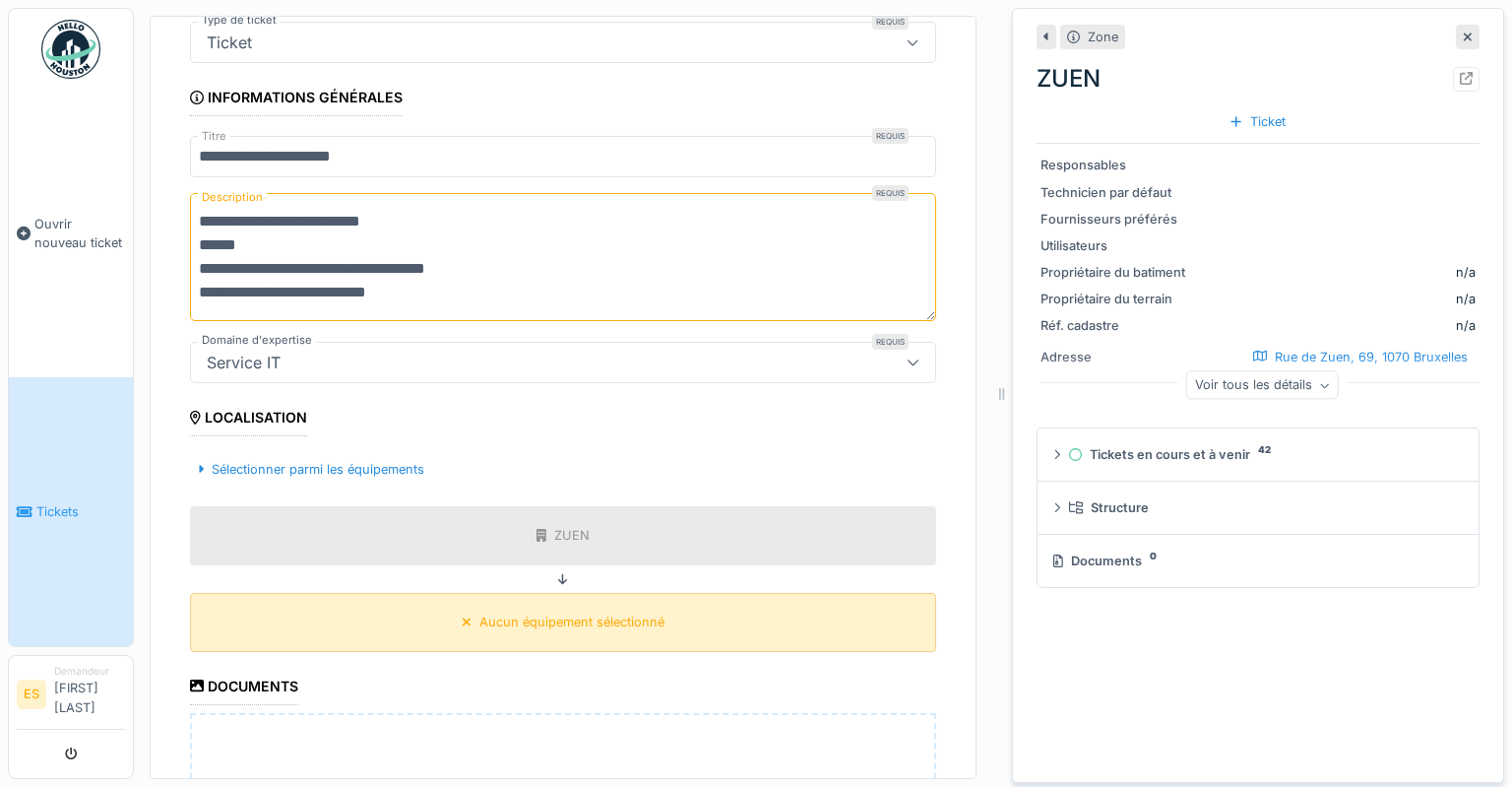 click on "Aucun équipement sélectionné" at bounding box center [572, 622] 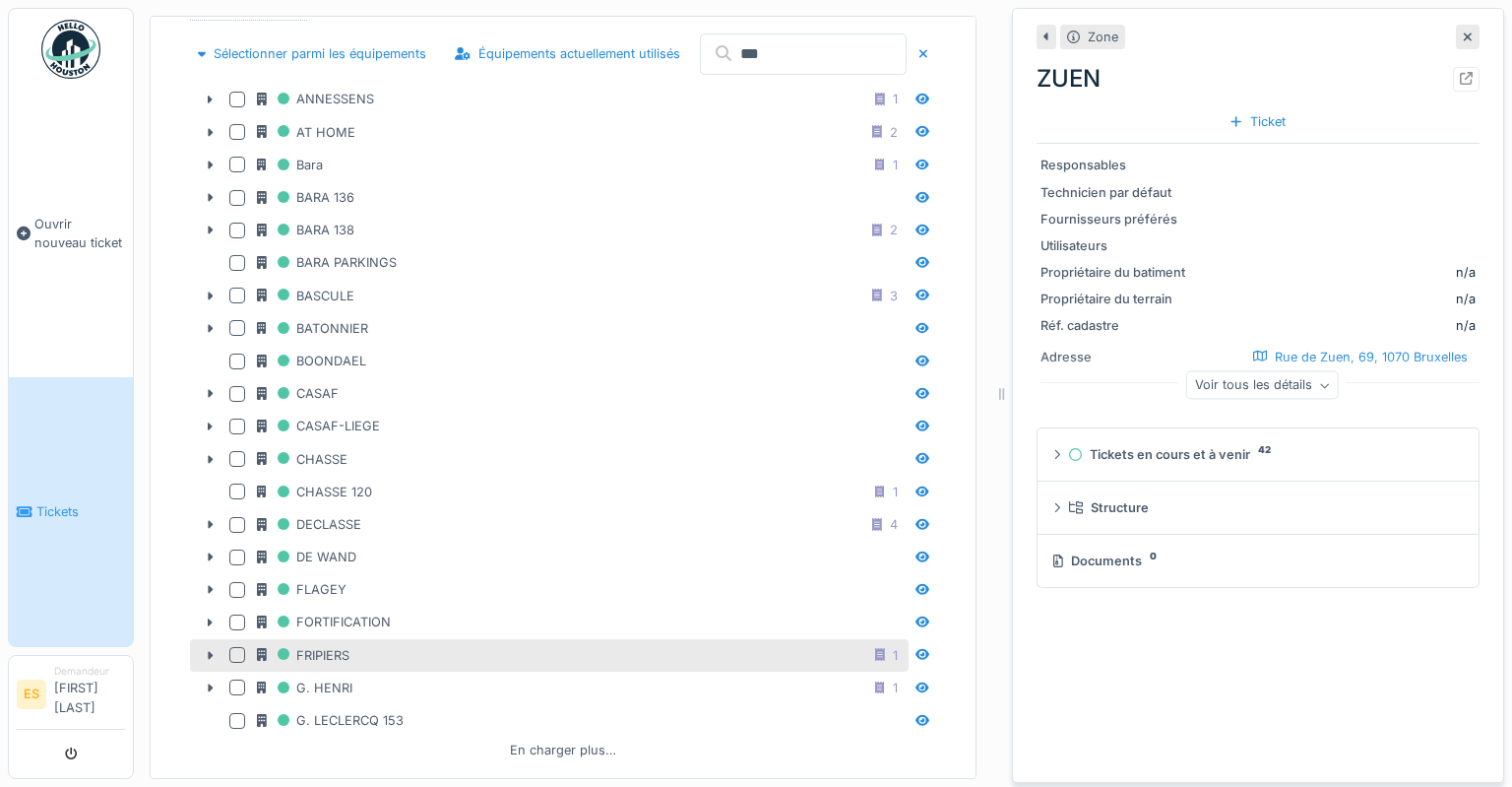 scroll, scrollTop: 470, scrollLeft: 0, axis: vertical 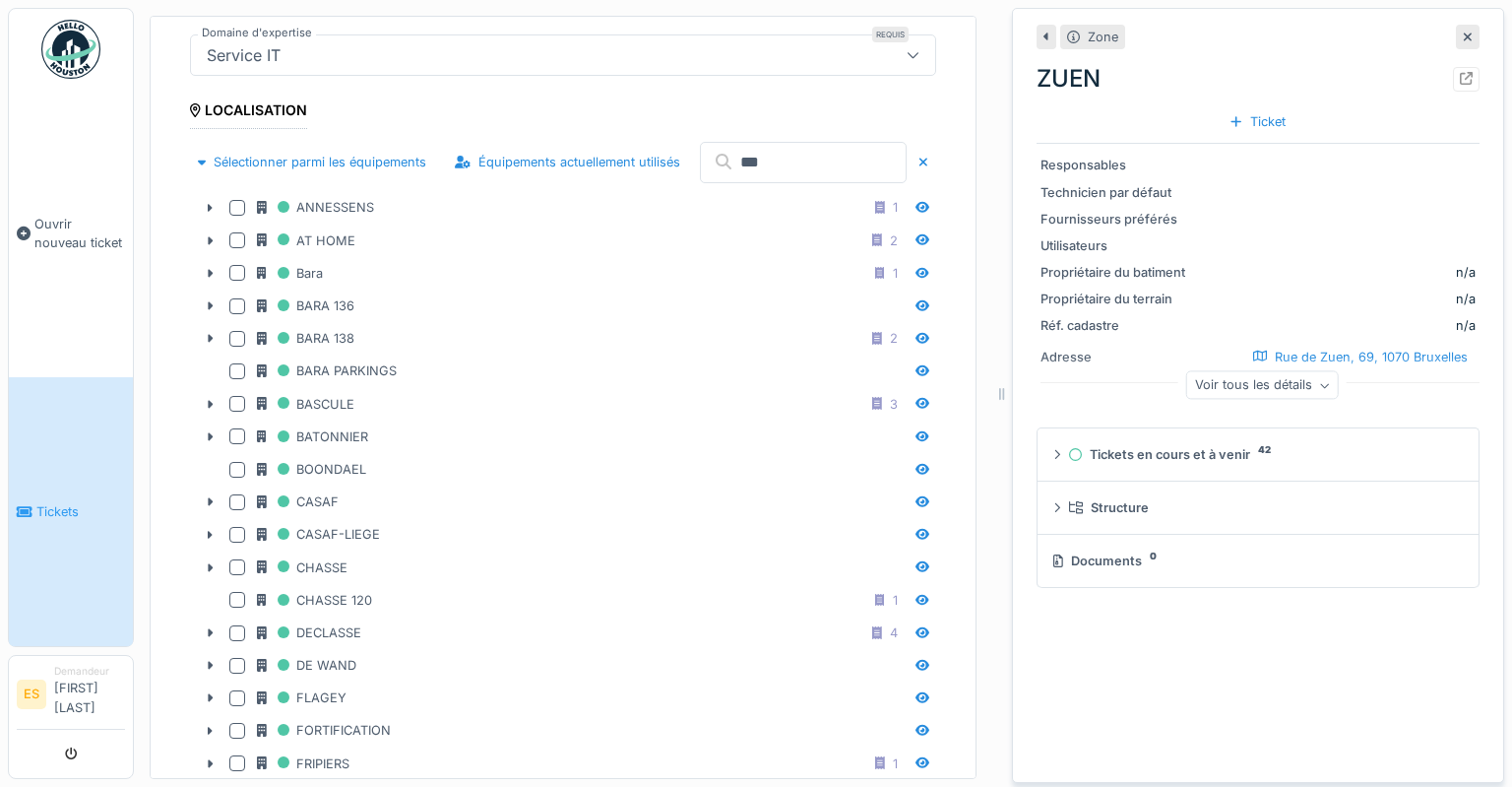 click on "***" at bounding box center [803, 163] 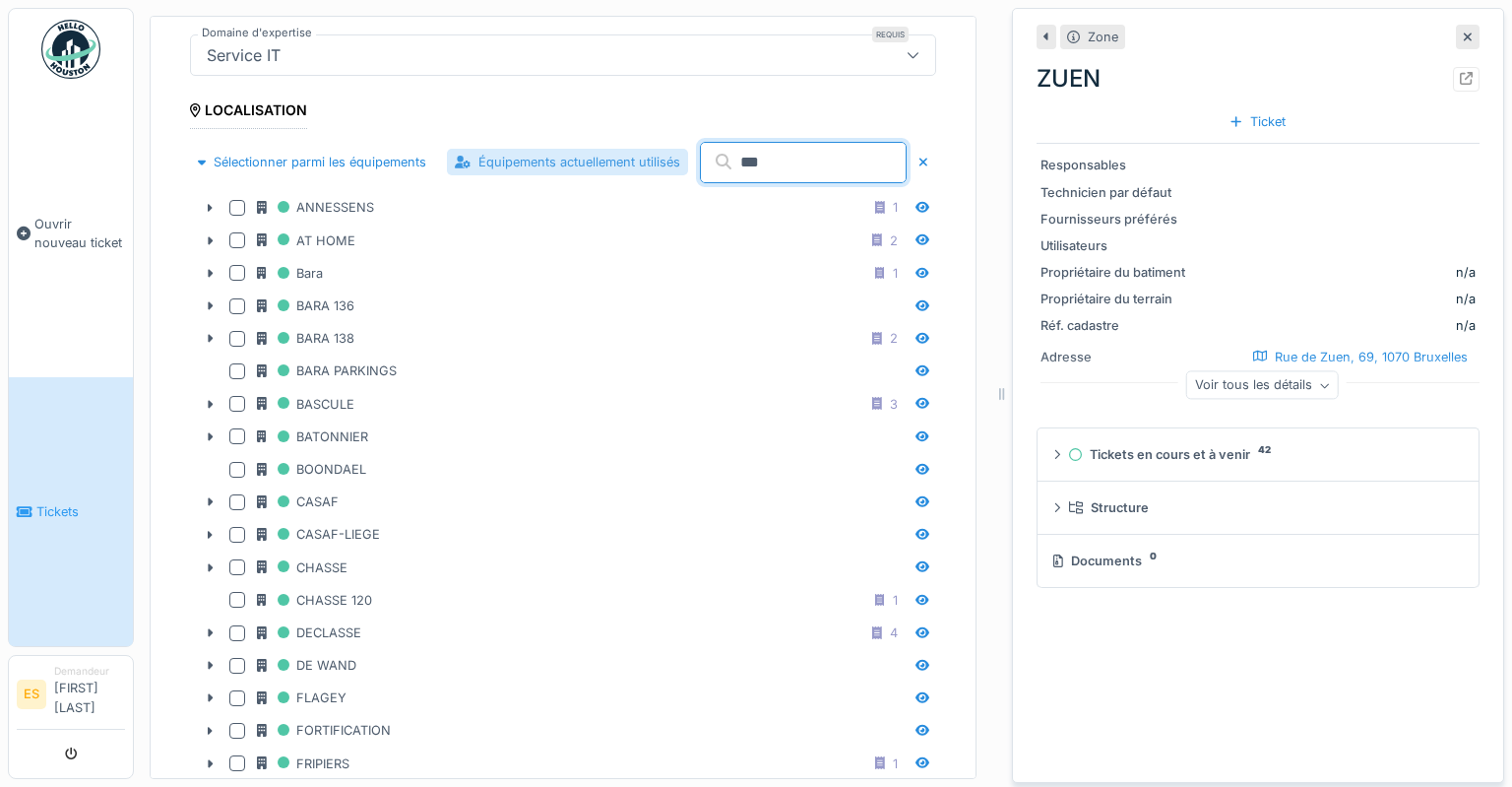 click on "Équipements actuellement utilisés" at bounding box center (567, 162) 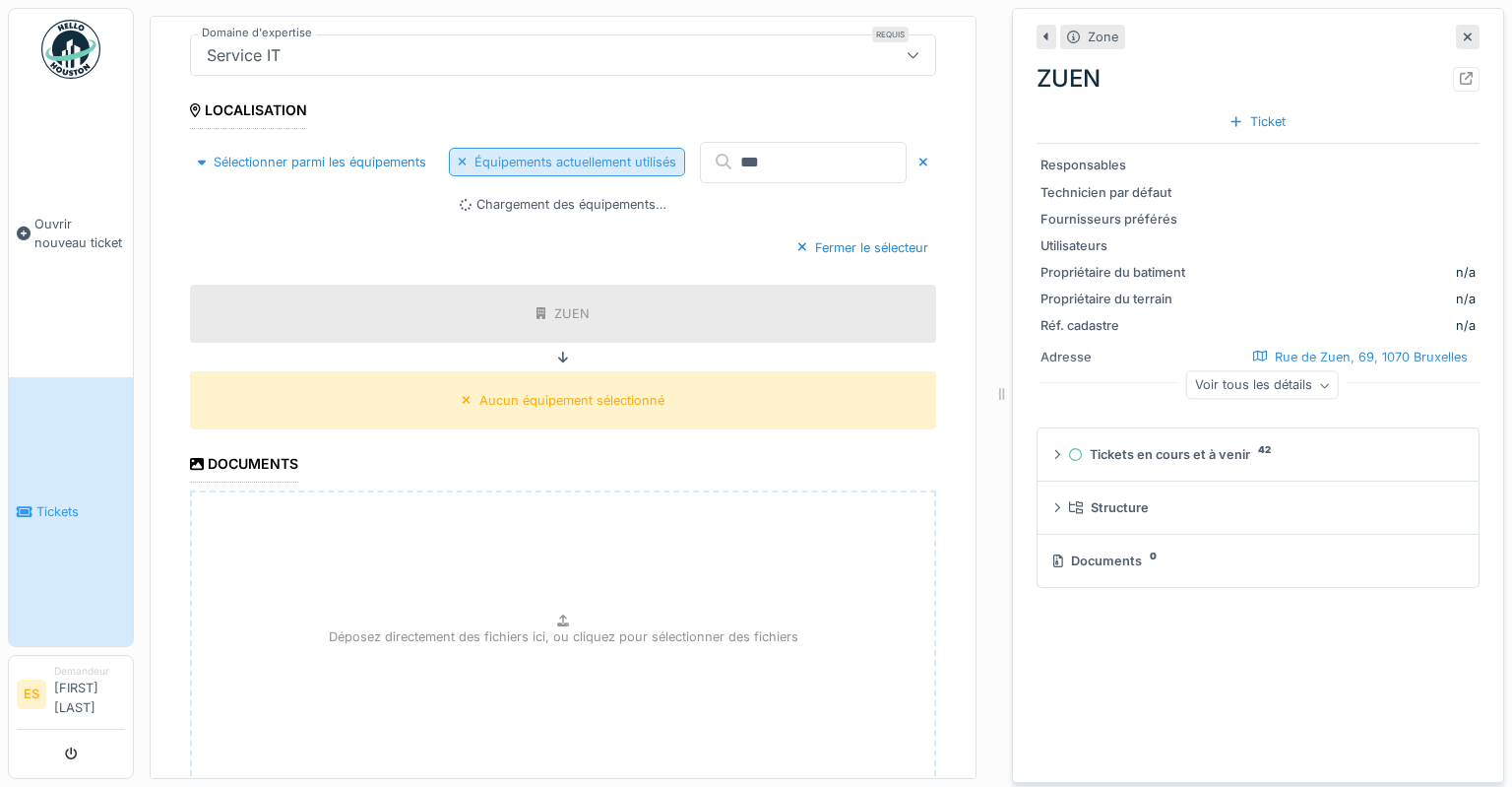 click on "Équipements actuellement utilisés" at bounding box center [567, 162] 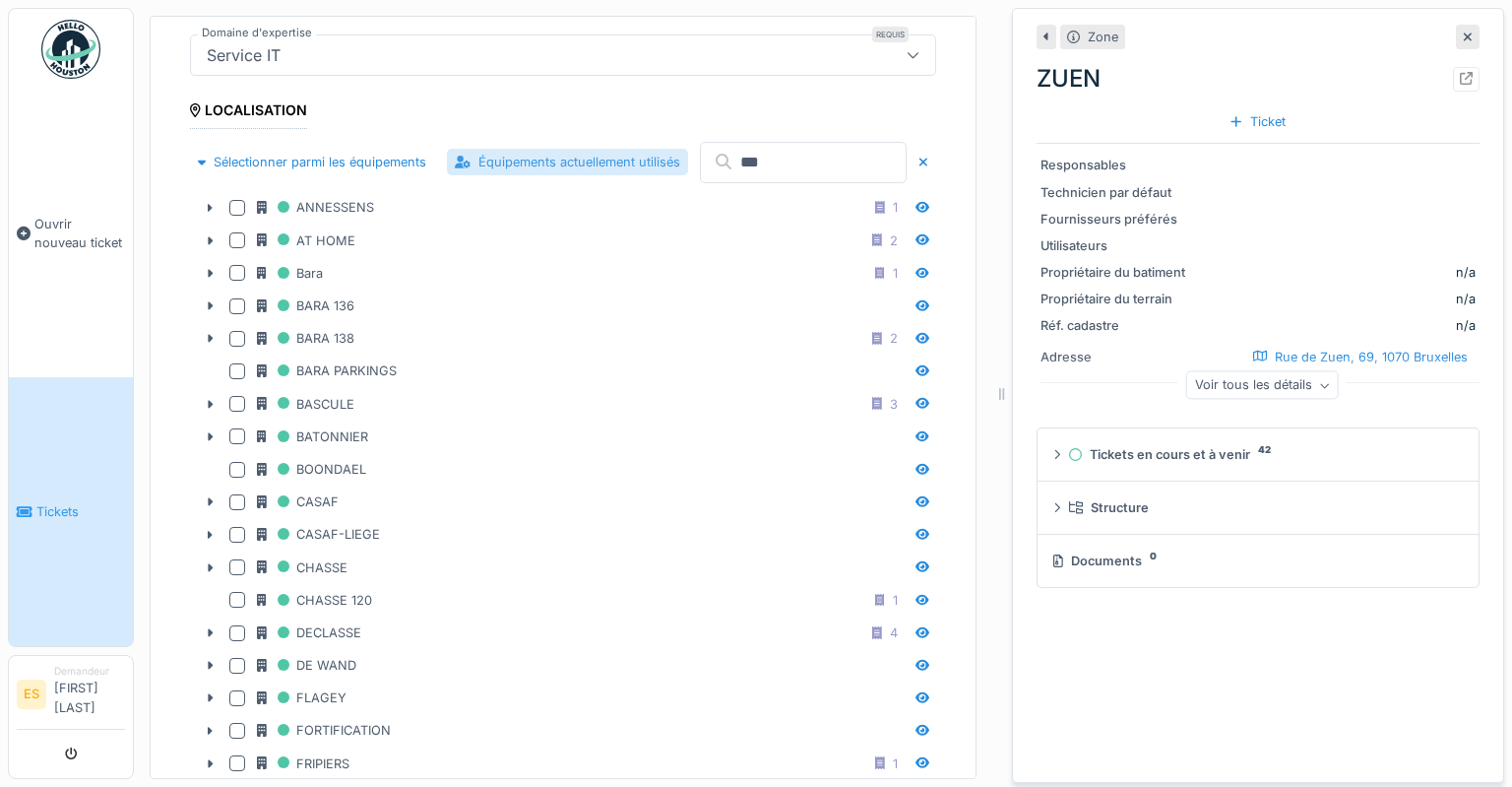 click on "Équipements actuellement utilisés" at bounding box center [567, 162] 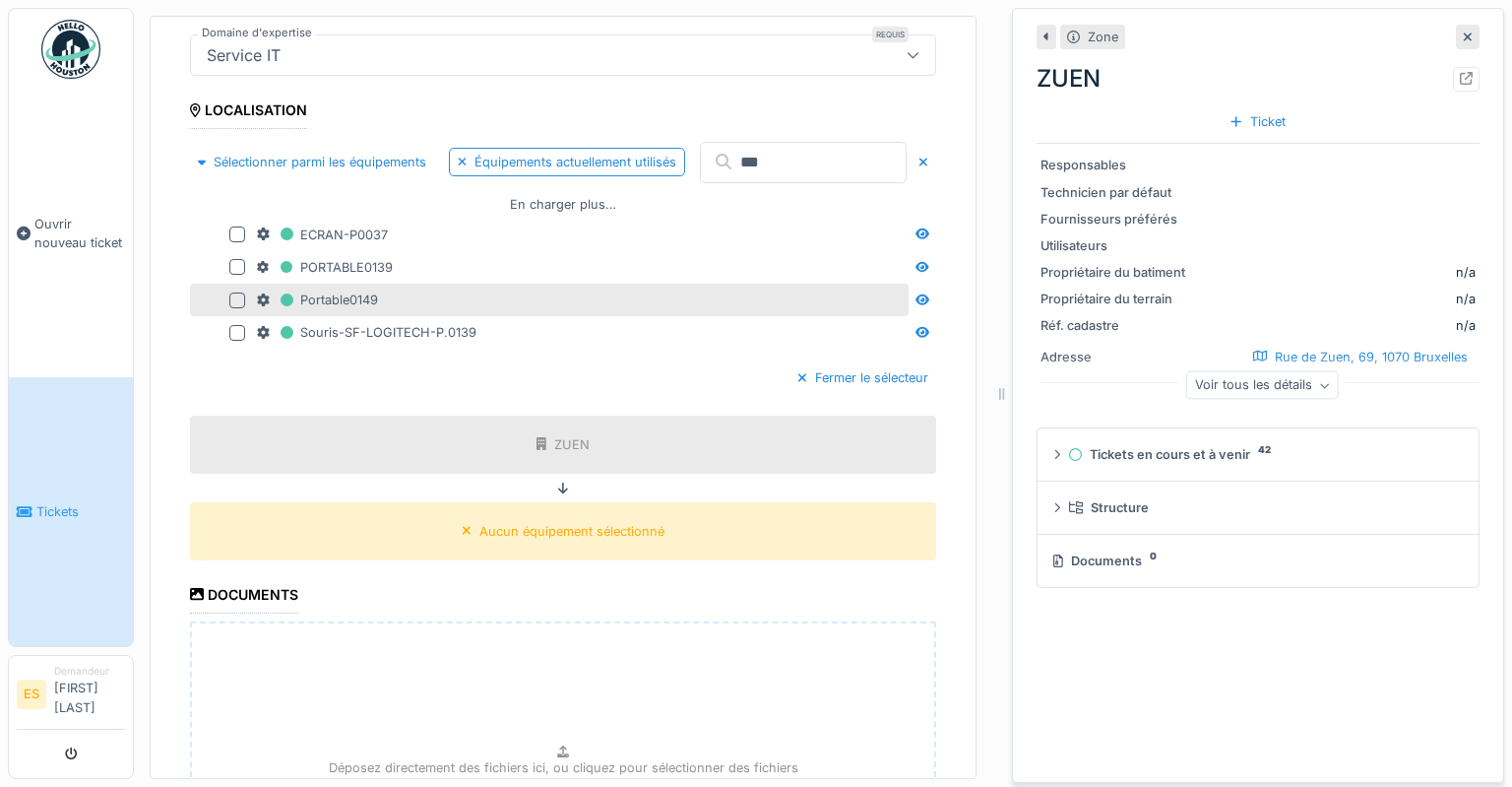 click at bounding box center (237, 300) 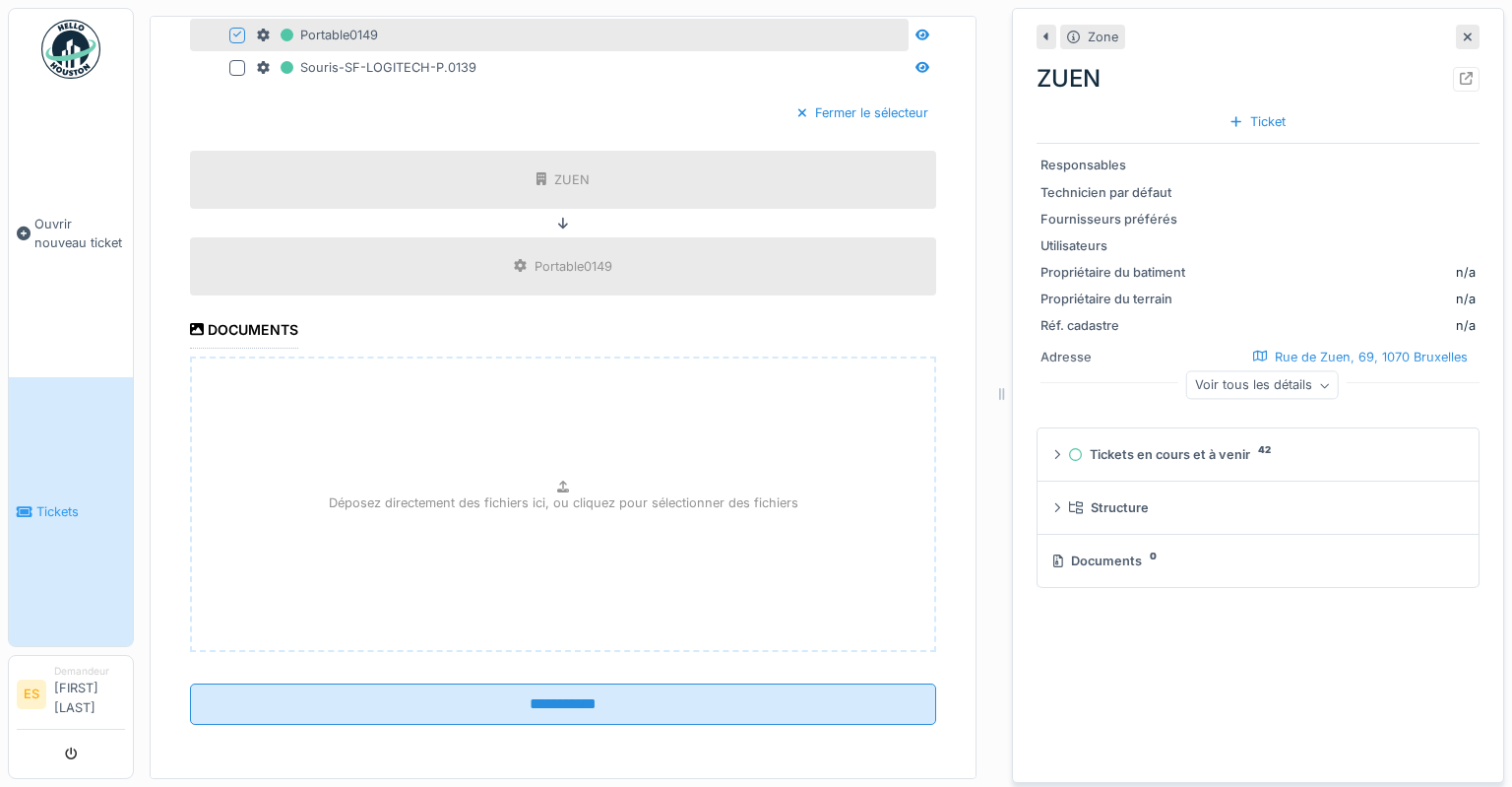 scroll, scrollTop: 776, scrollLeft: 0, axis: vertical 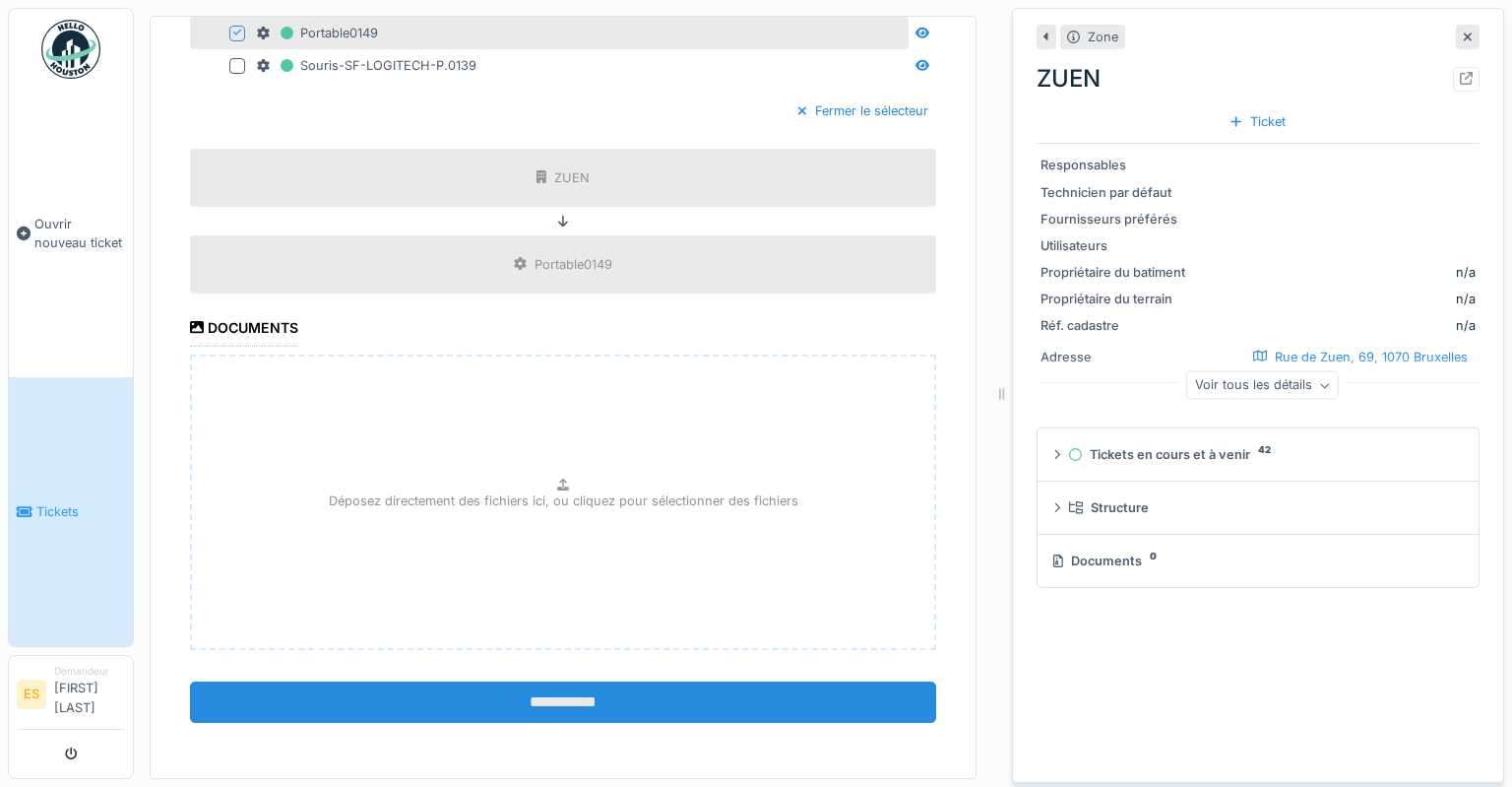 click on "**********" at bounding box center [563, 702] 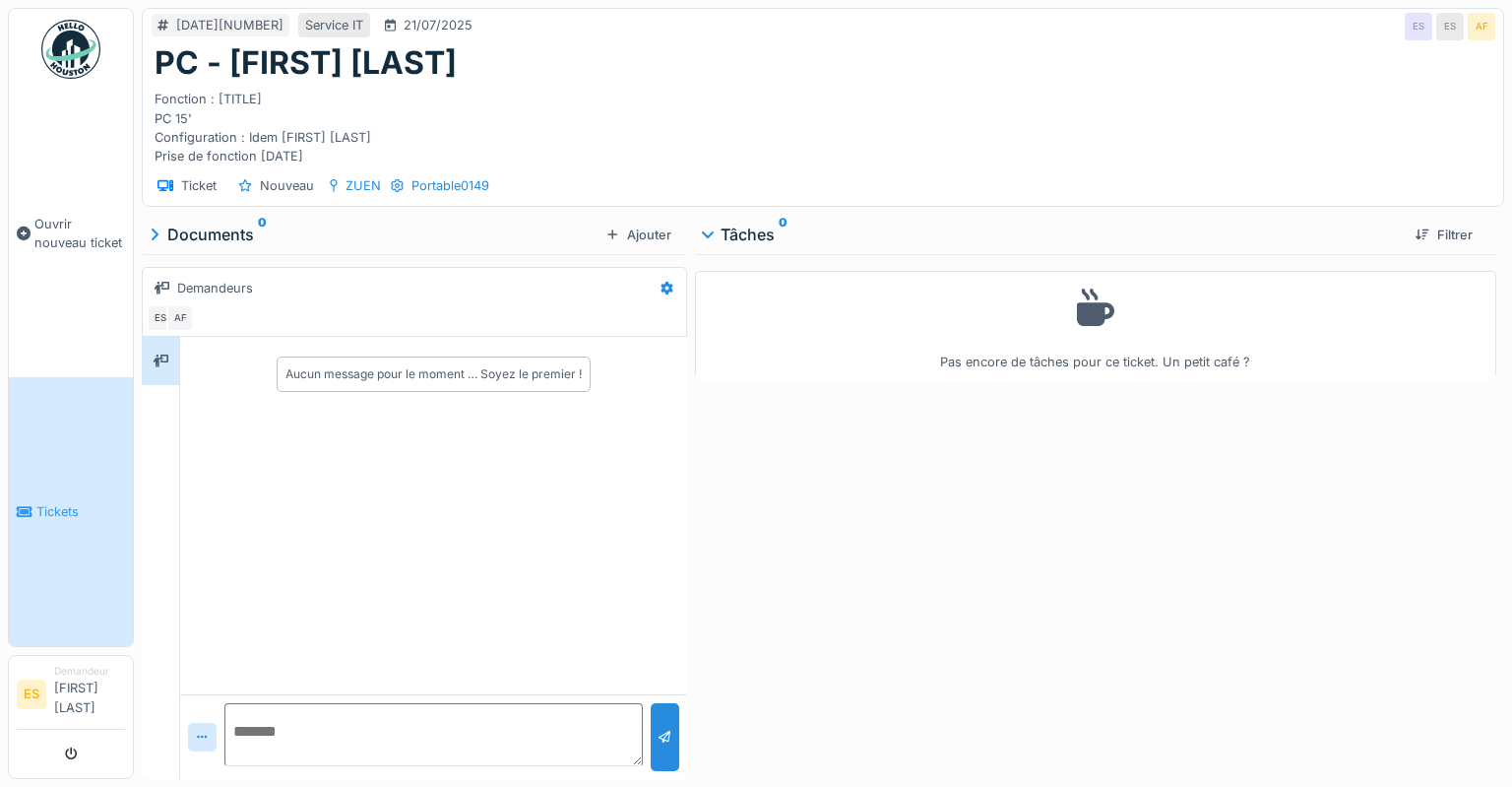 scroll, scrollTop: 0, scrollLeft: 0, axis: both 